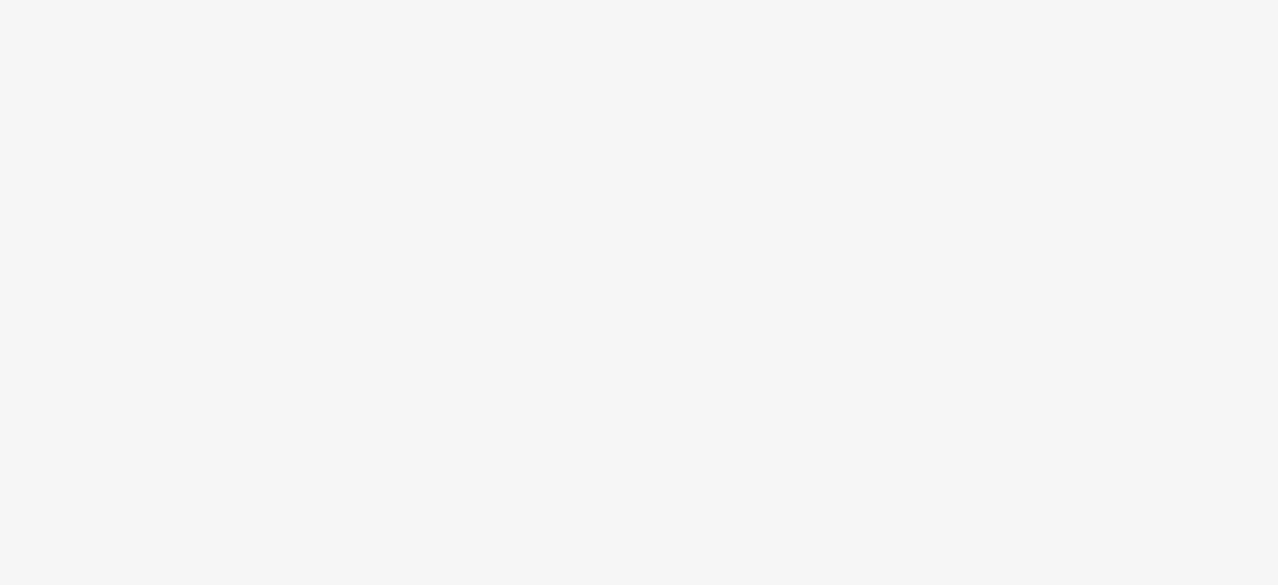 scroll, scrollTop: 0, scrollLeft: 0, axis: both 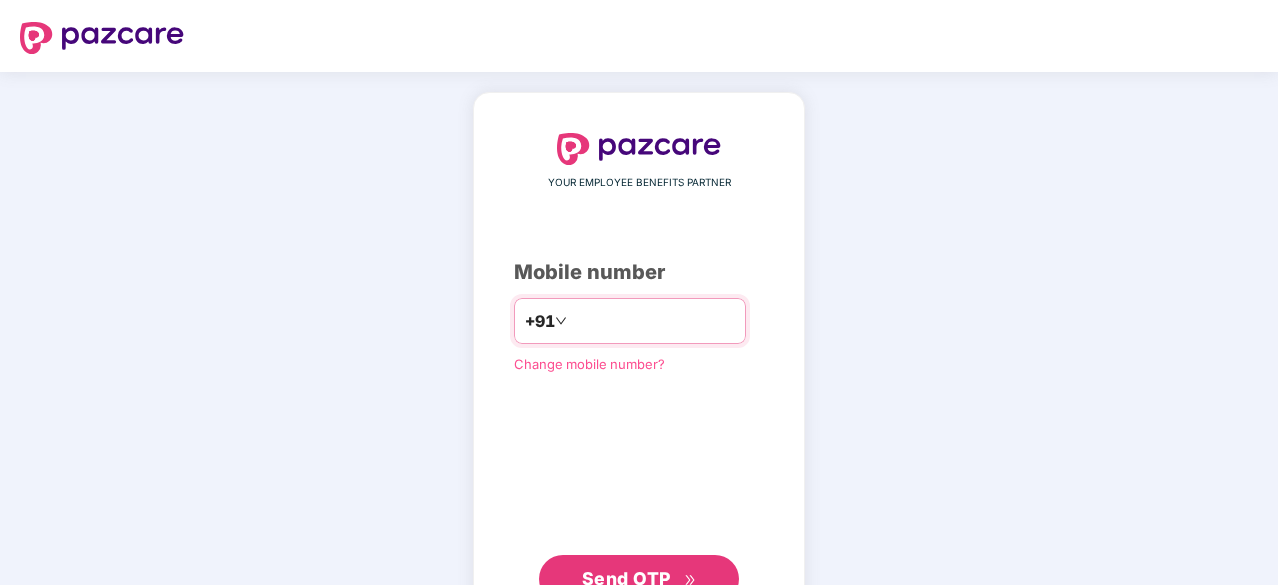 click at bounding box center [653, 321] 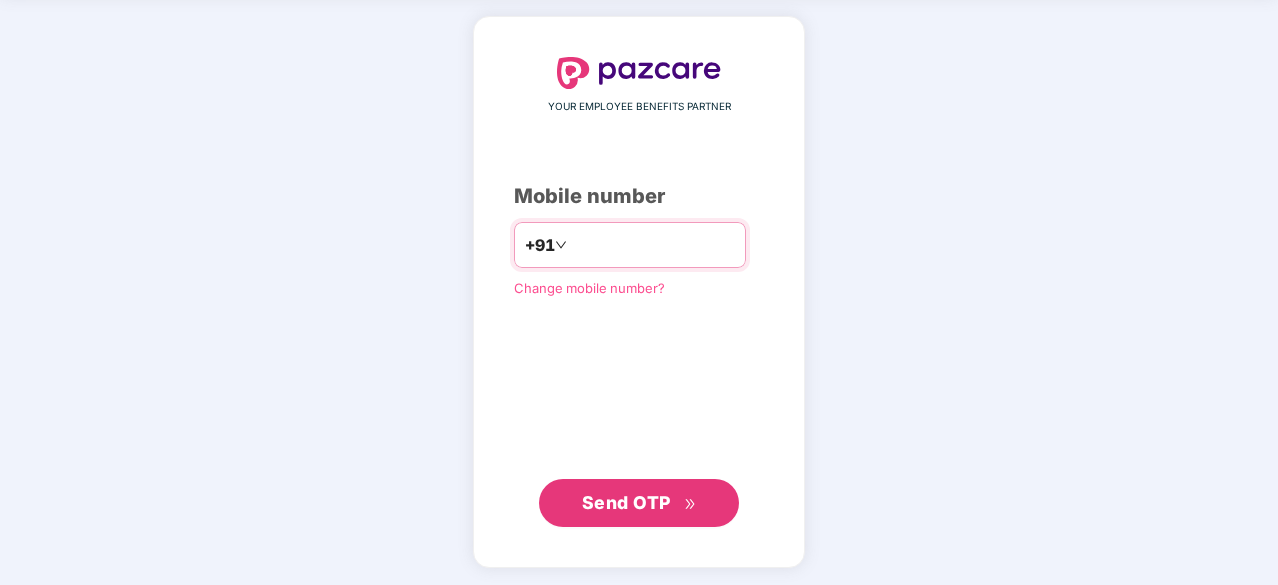scroll, scrollTop: 0, scrollLeft: 0, axis: both 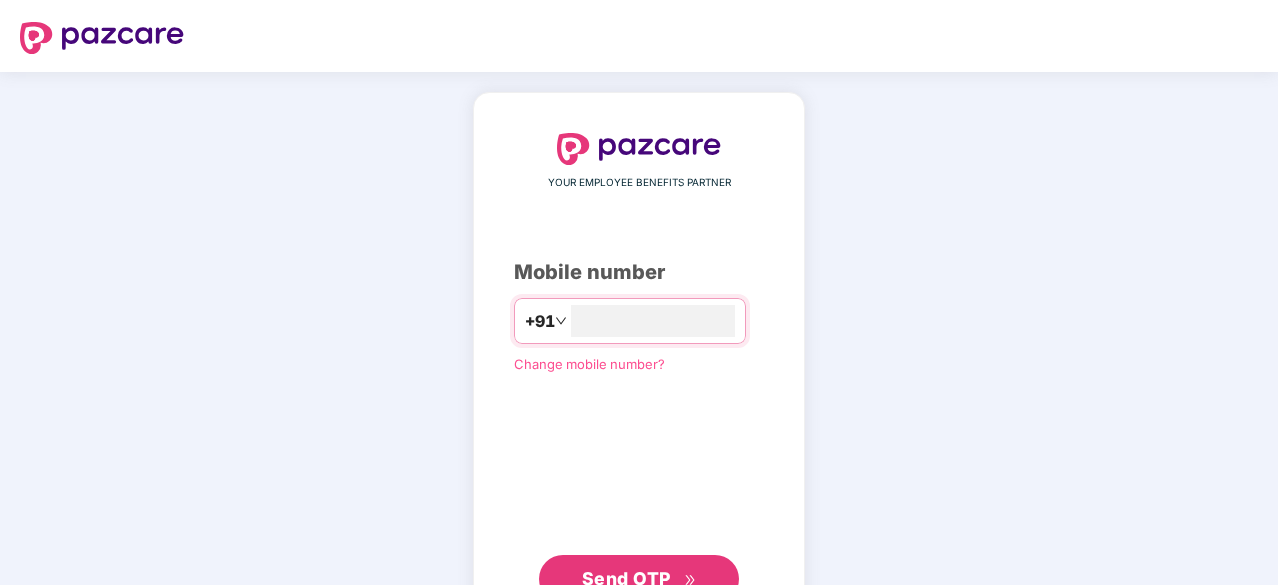 type on "**********" 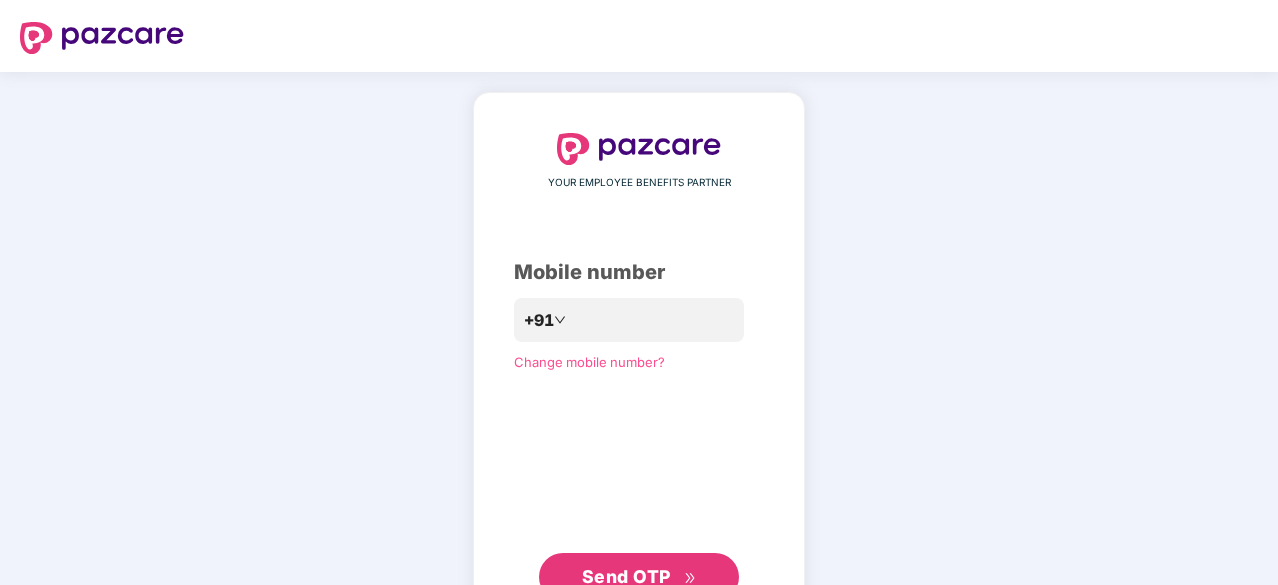 click on "Send OTP" at bounding box center [626, 576] 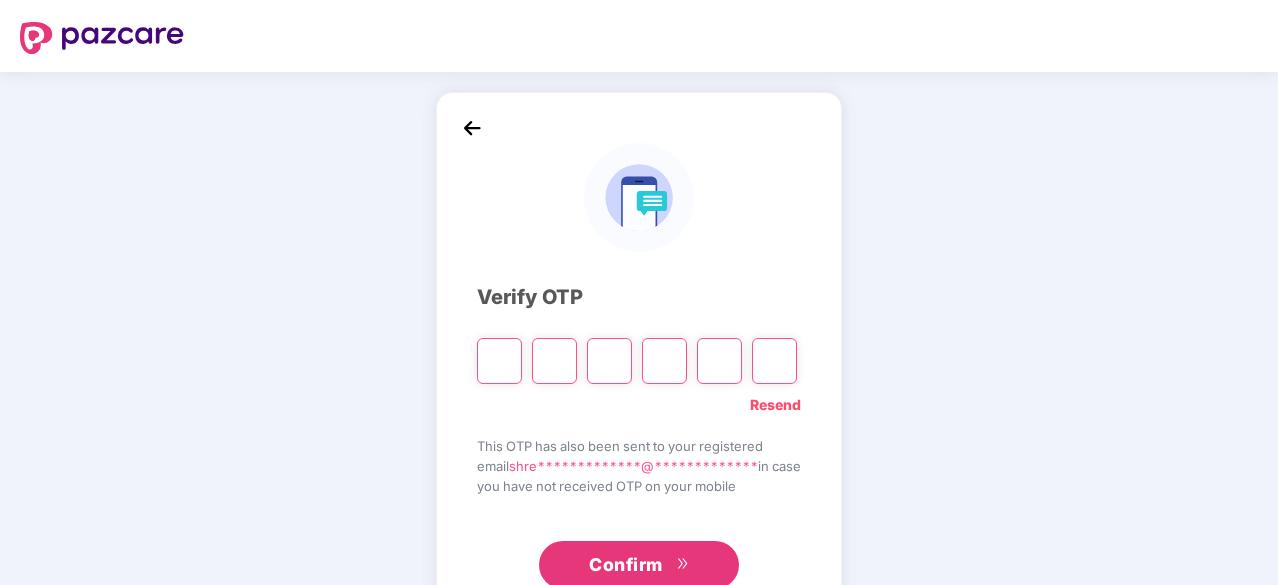 type on "*" 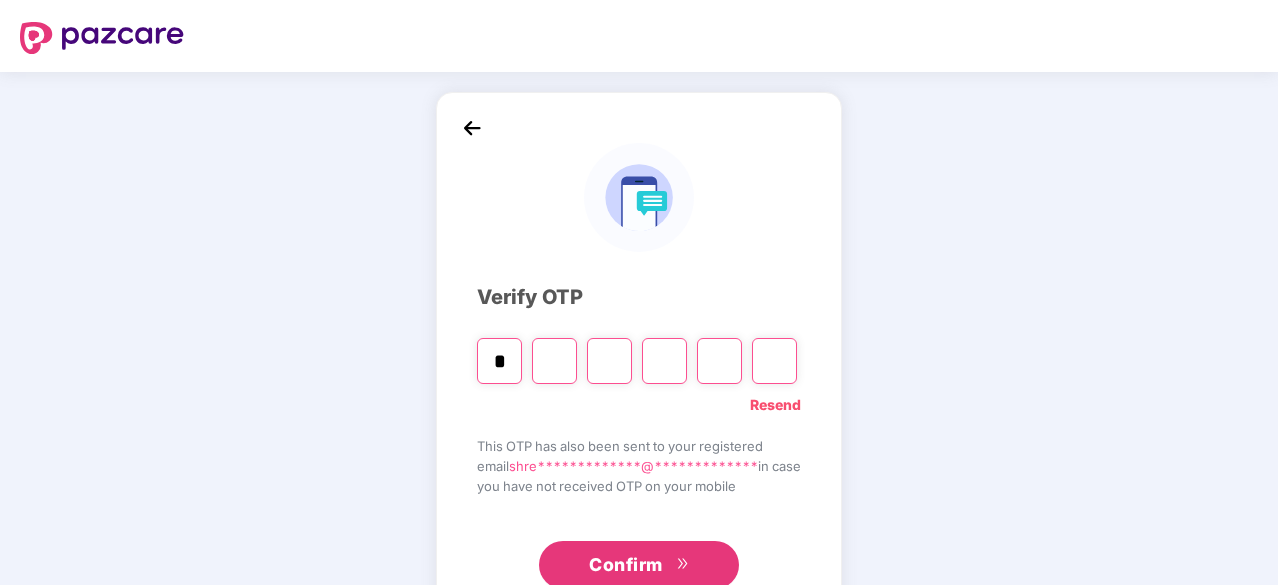type on "*" 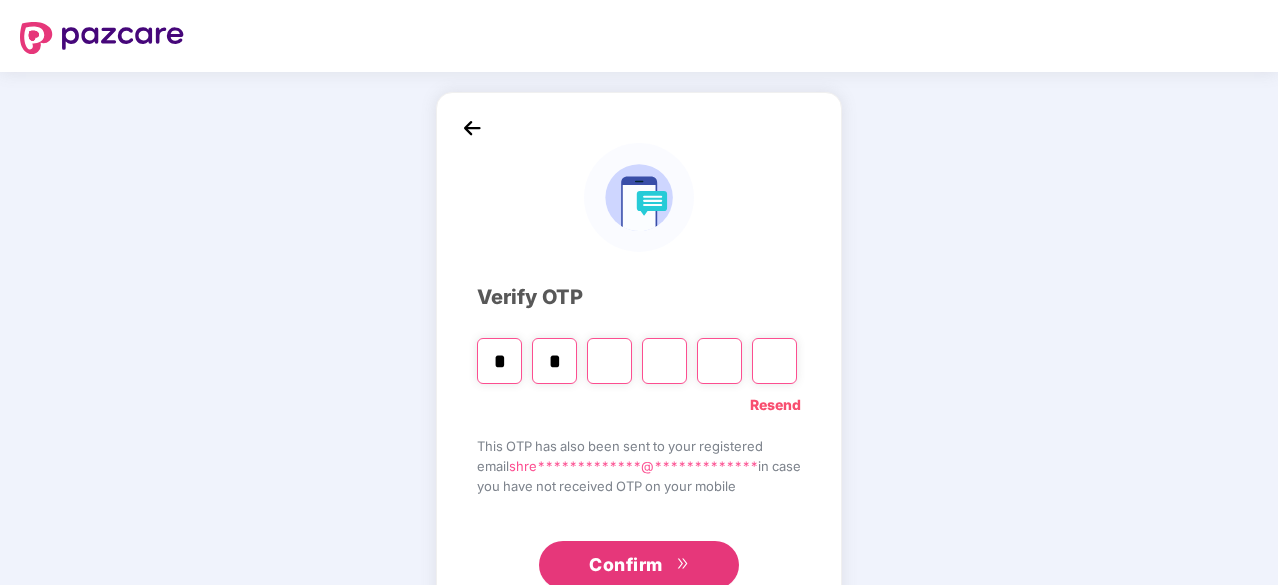 type on "*" 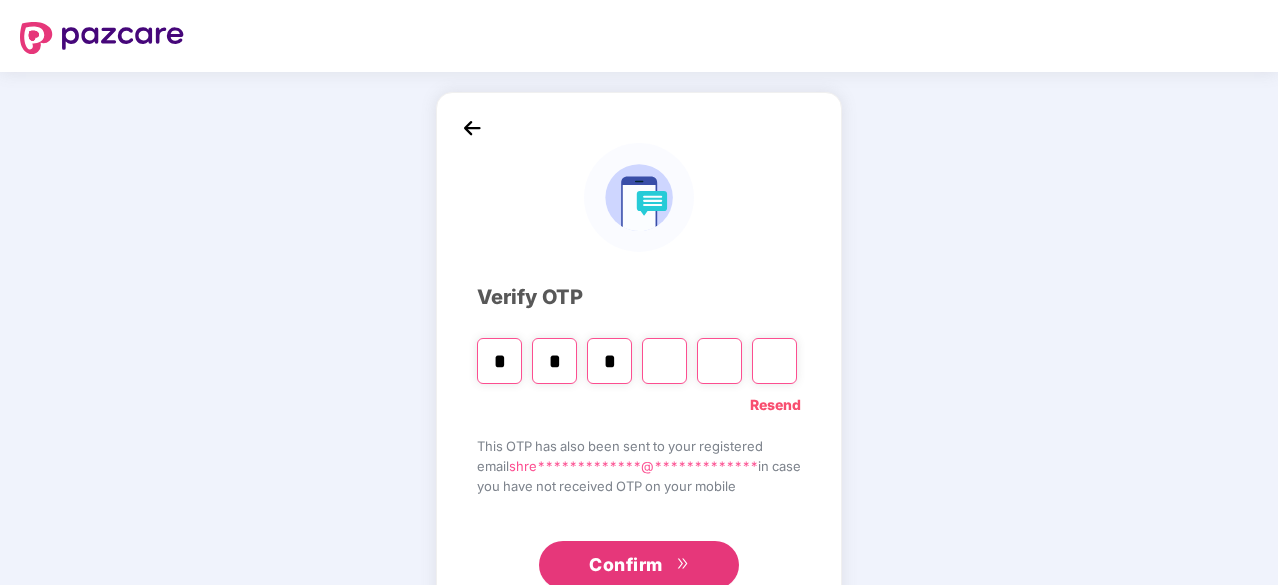 type on "*" 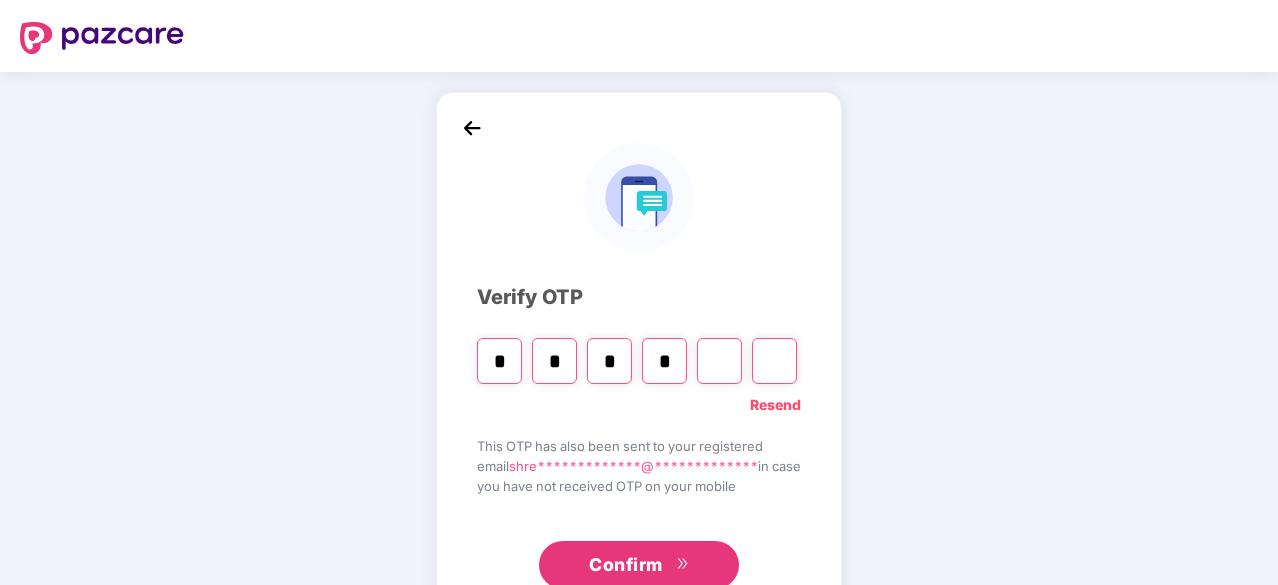 type on "*" 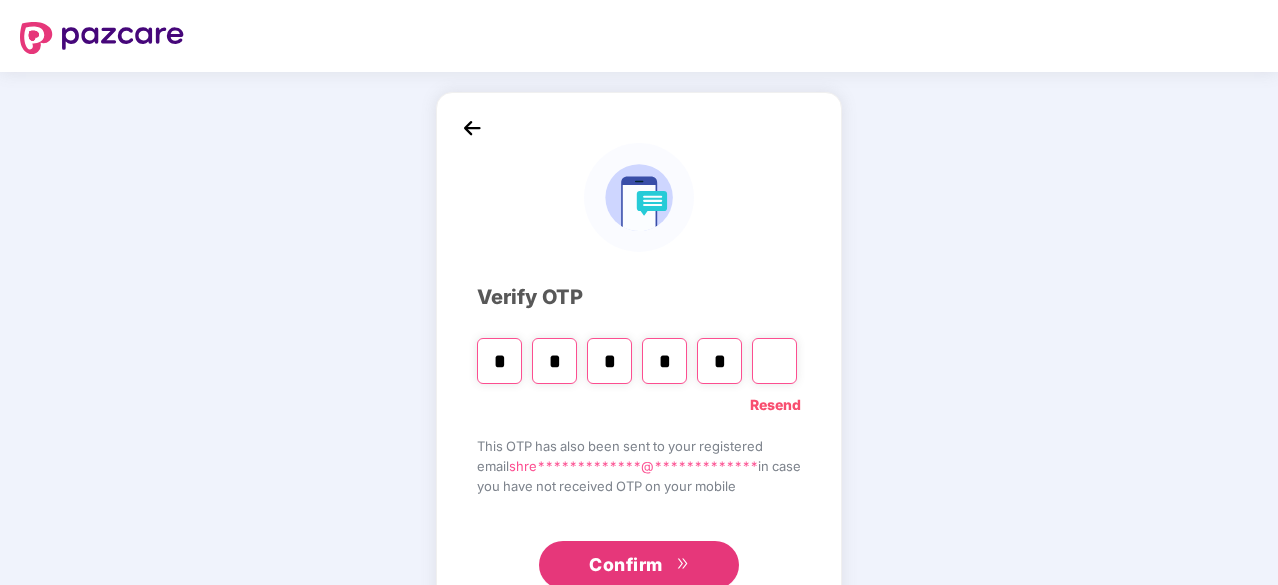 type on "*" 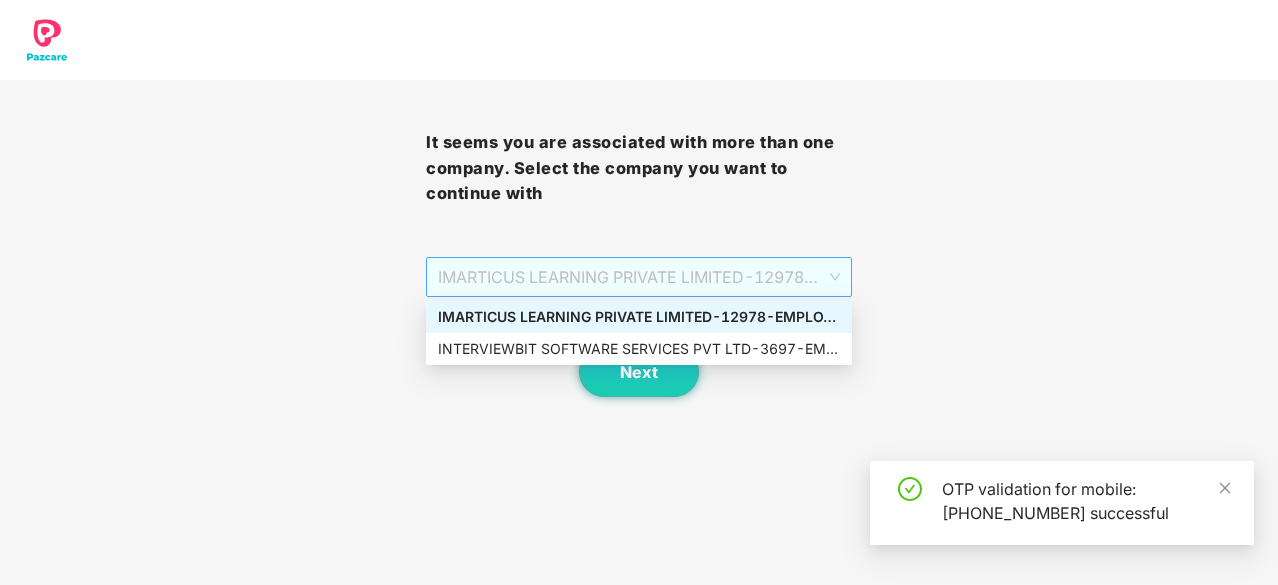 click on "IMARTICUS LEARNING PRIVATE LIMITED  -  12978  -  EMPLOYEE" at bounding box center [639, 277] 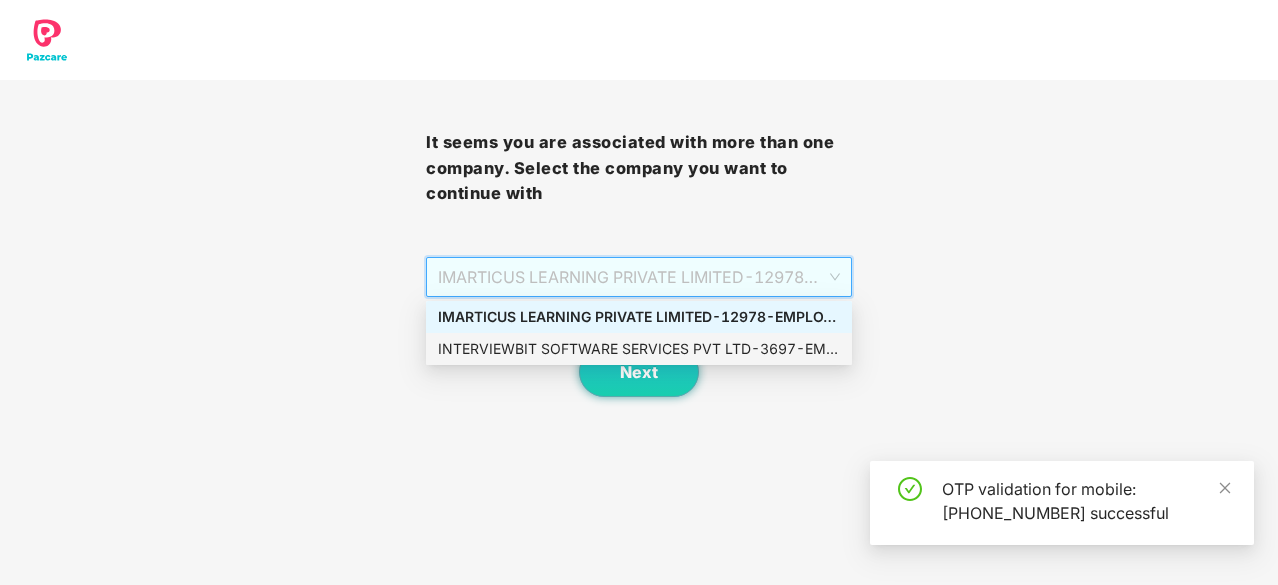 click on "INTERVIEWBIT SOFTWARE SERVICES PVT LTD  -  3697  -  EMPLOYEE" at bounding box center [639, 349] 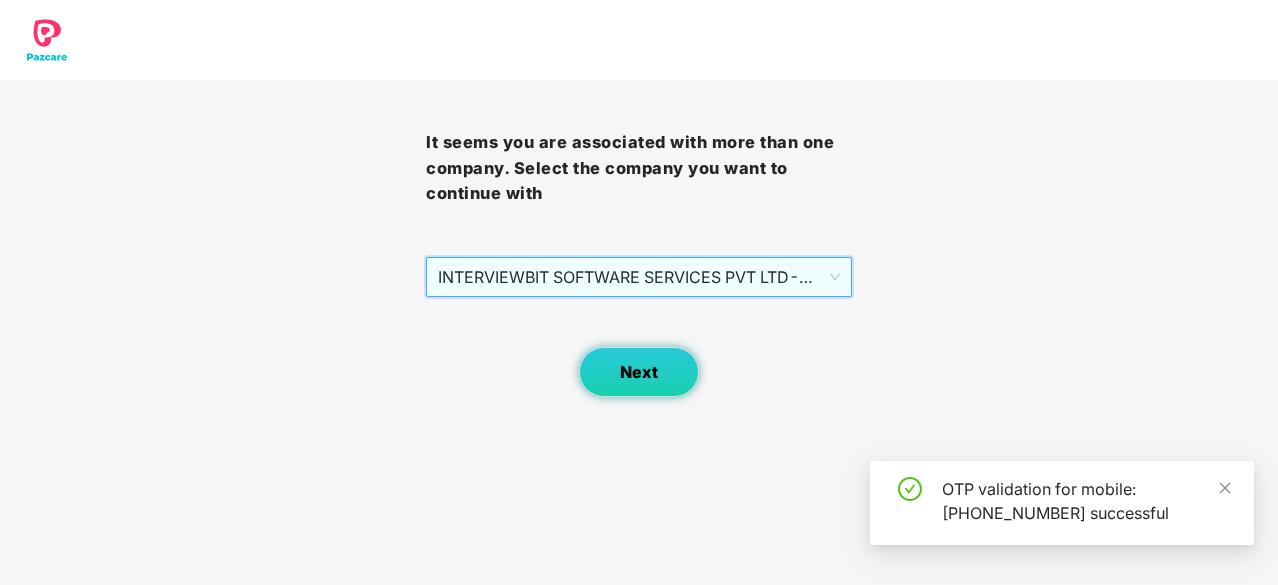 click on "Next" at bounding box center (639, 372) 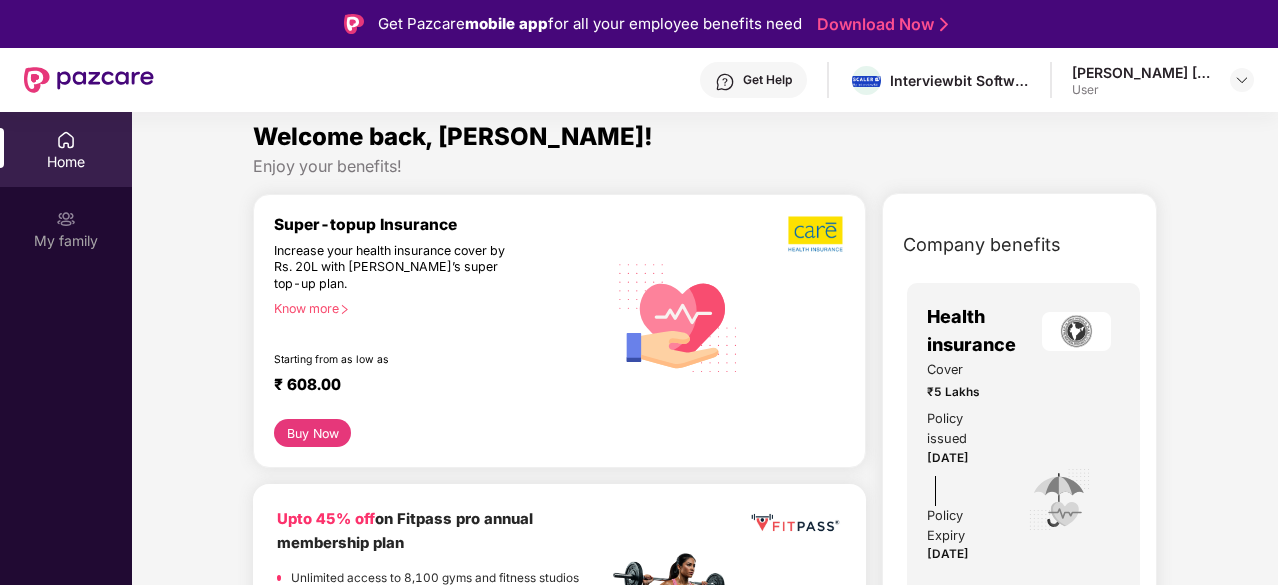 scroll, scrollTop: 0, scrollLeft: 0, axis: both 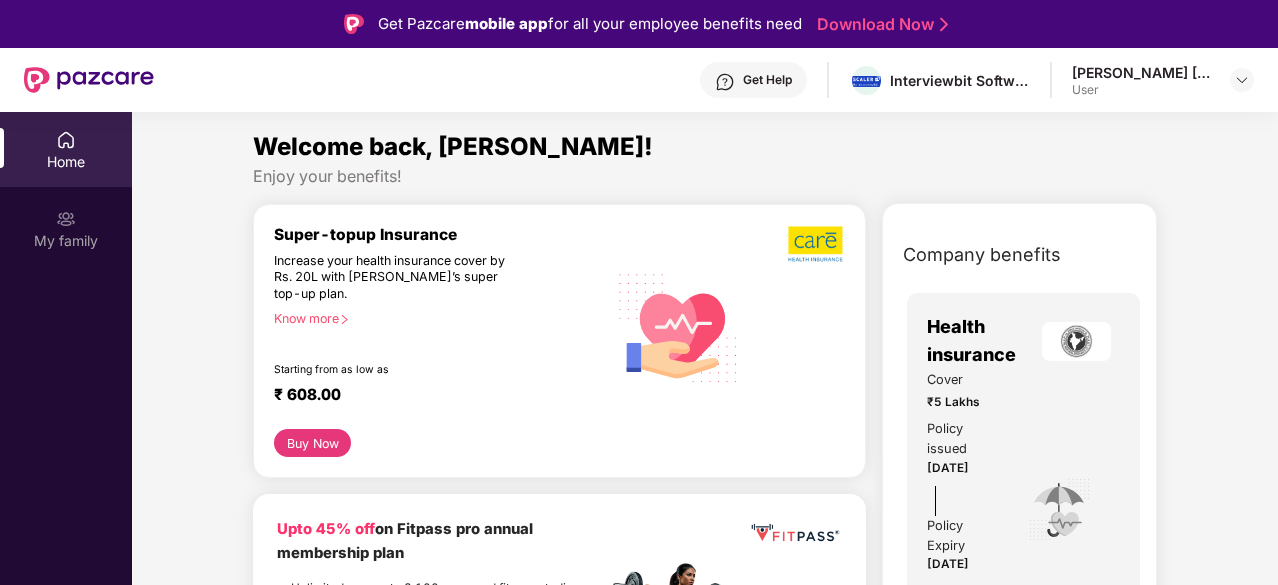 click on "Home" at bounding box center (66, 149) 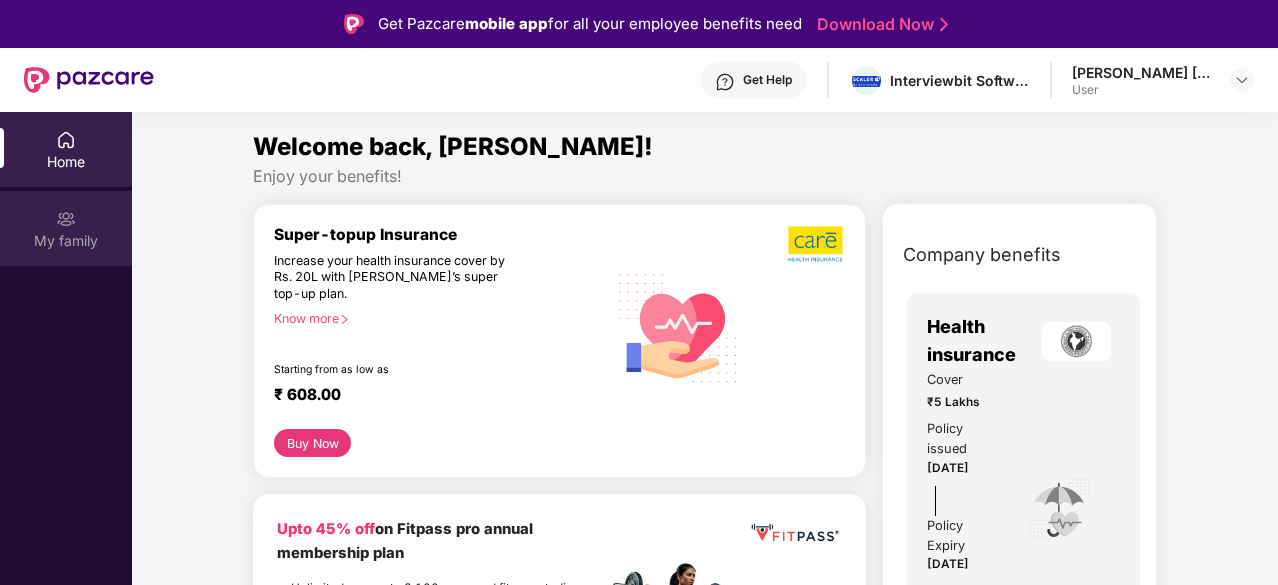 click on "My family" at bounding box center (66, 241) 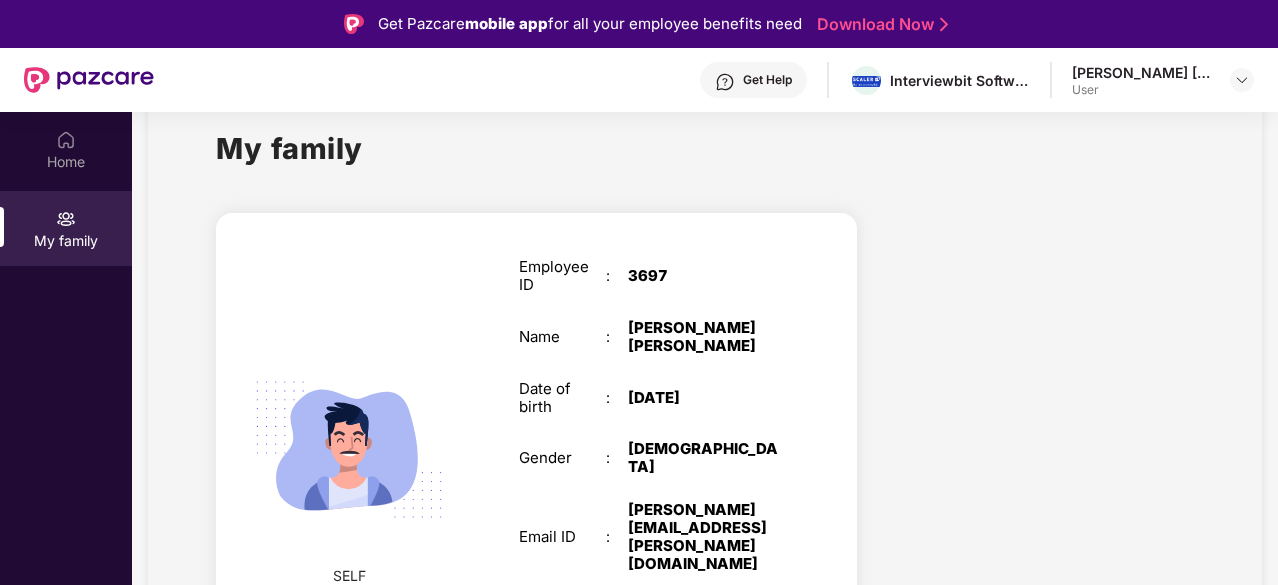 scroll, scrollTop: 0, scrollLeft: 0, axis: both 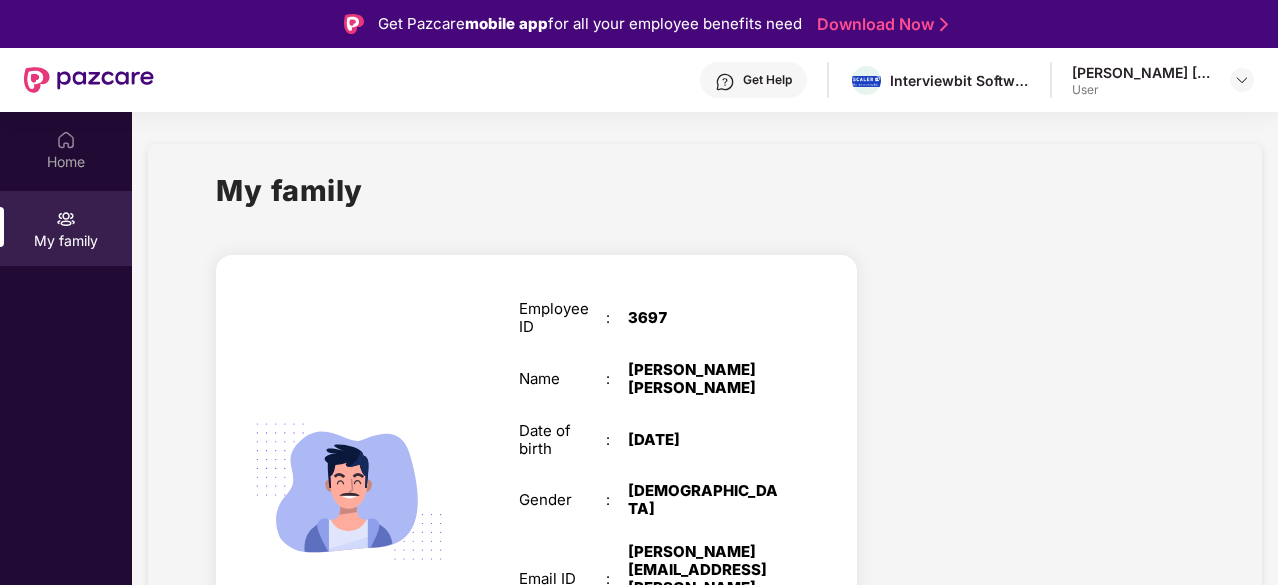 click at bounding box center (89, 80) 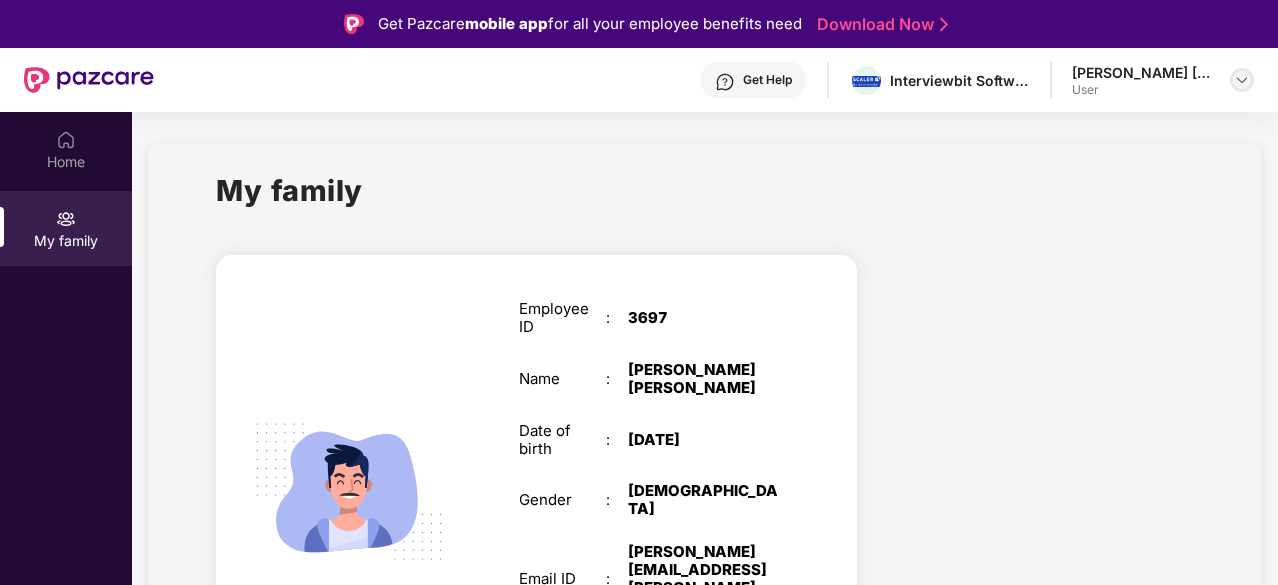 click at bounding box center [1242, 80] 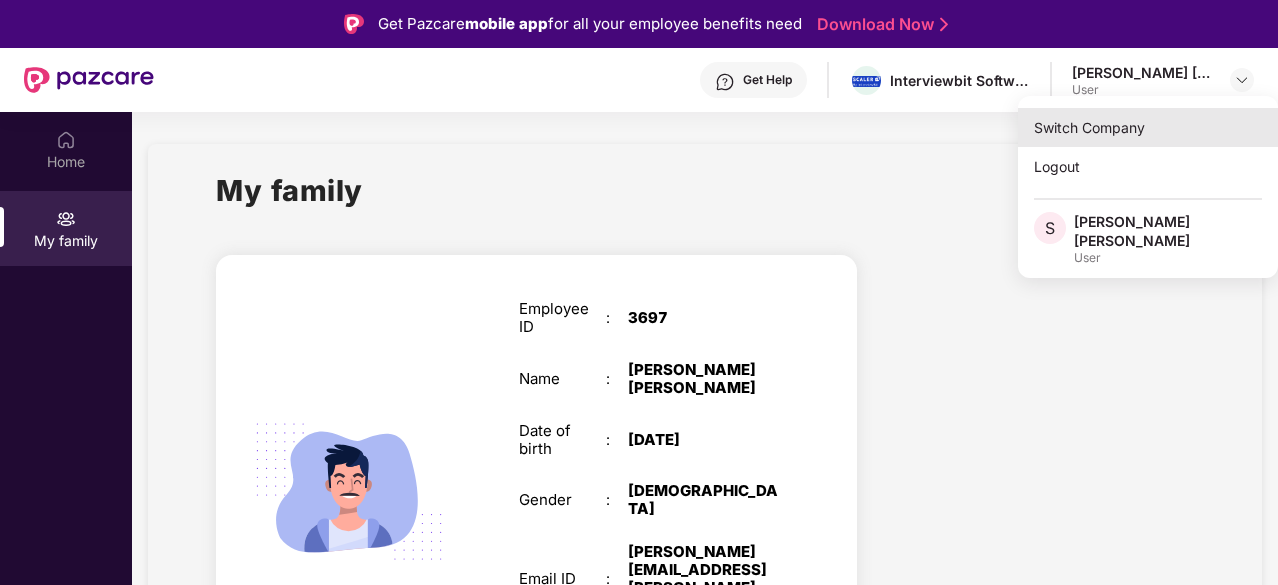 click on "Switch Company" at bounding box center [1148, 127] 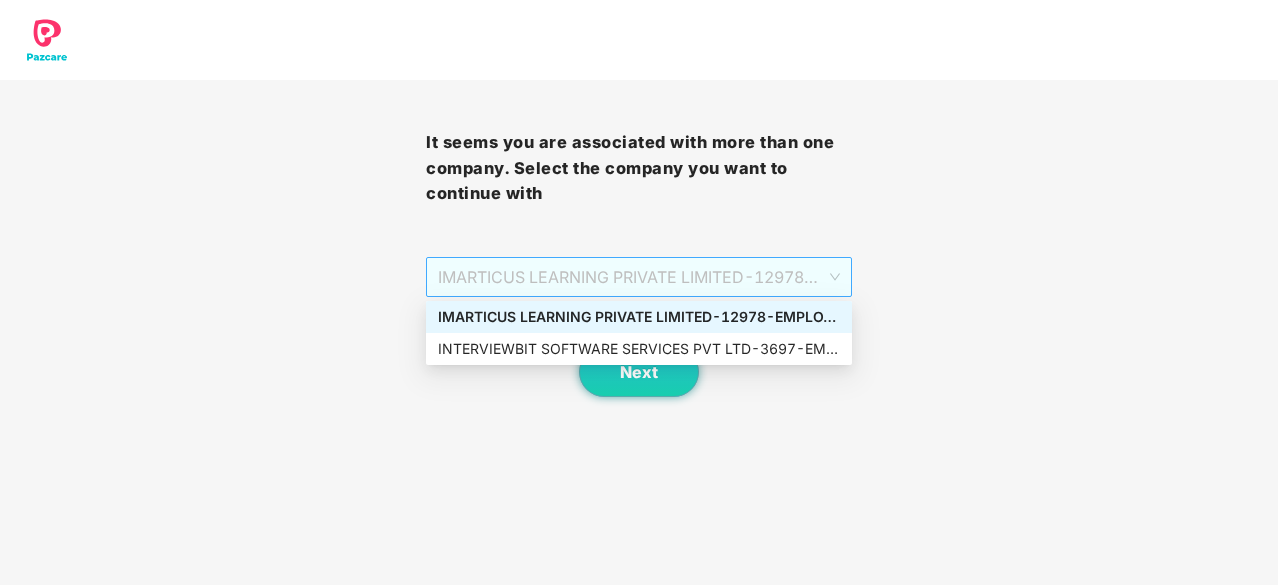 click on "IMARTICUS LEARNING PRIVATE LIMITED  -  12978  -  EMPLOYEE" at bounding box center [639, 277] 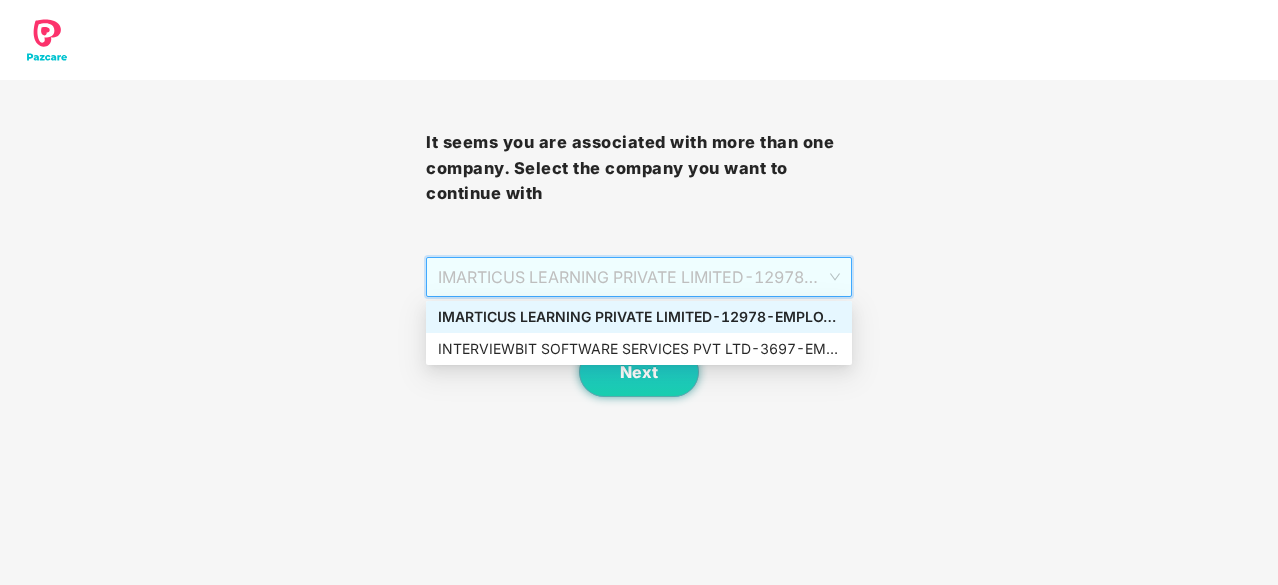 click on "IMARTICUS LEARNING PRIVATE LIMITED  -  12978  -  EMPLOYEE" at bounding box center [639, 317] 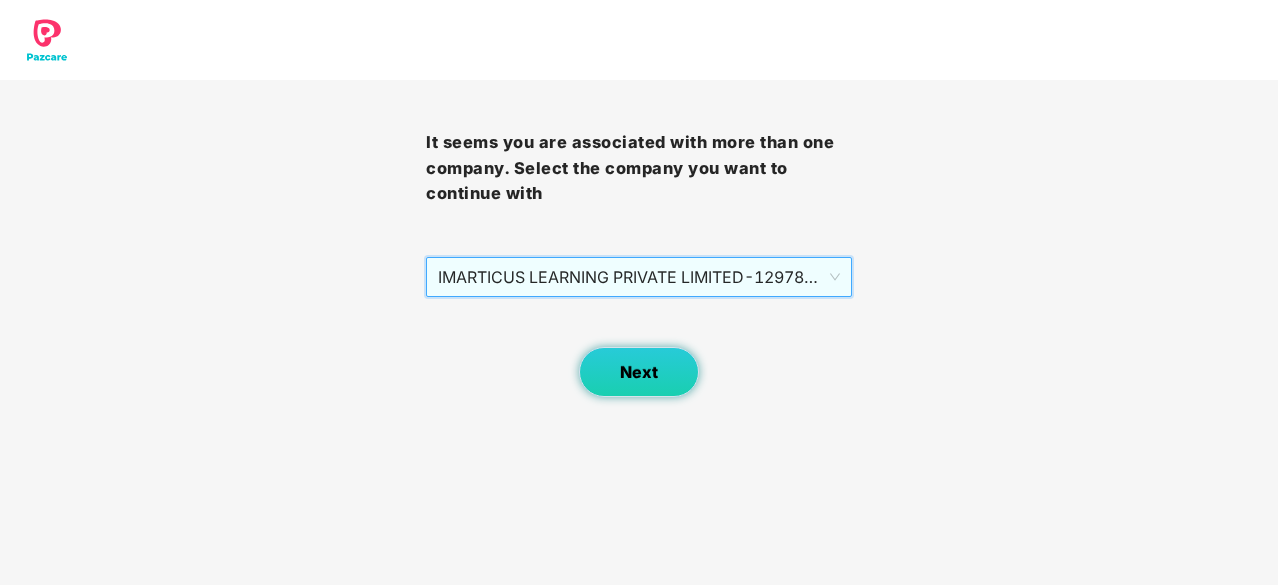 click on "Next" at bounding box center (639, 372) 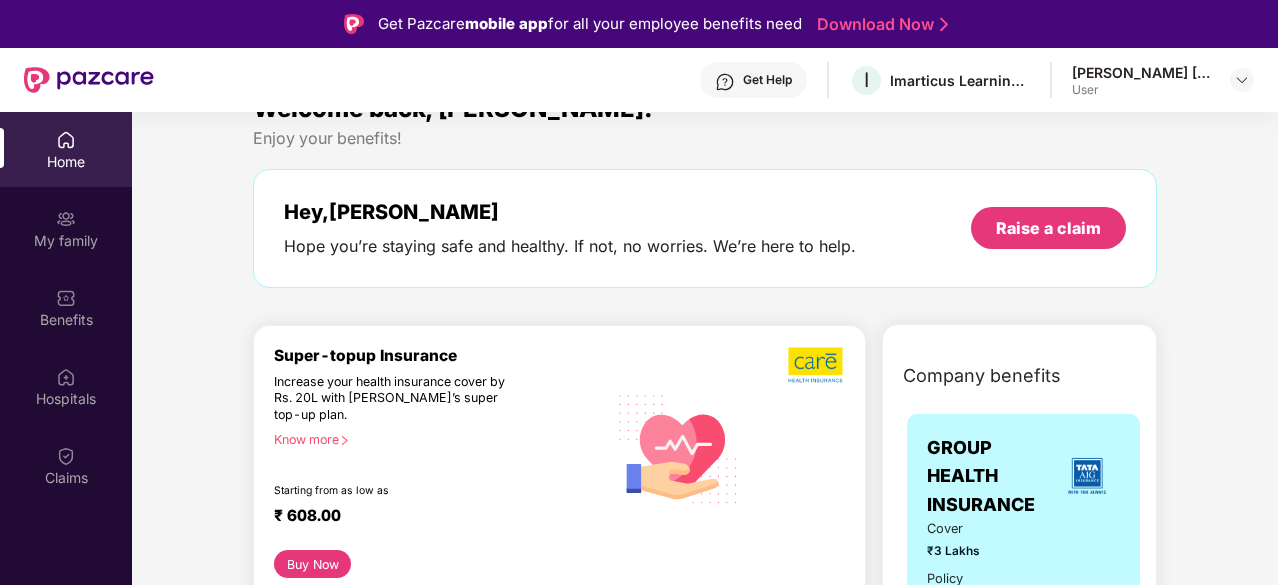scroll, scrollTop: 58, scrollLeft: 0, axis: vertical 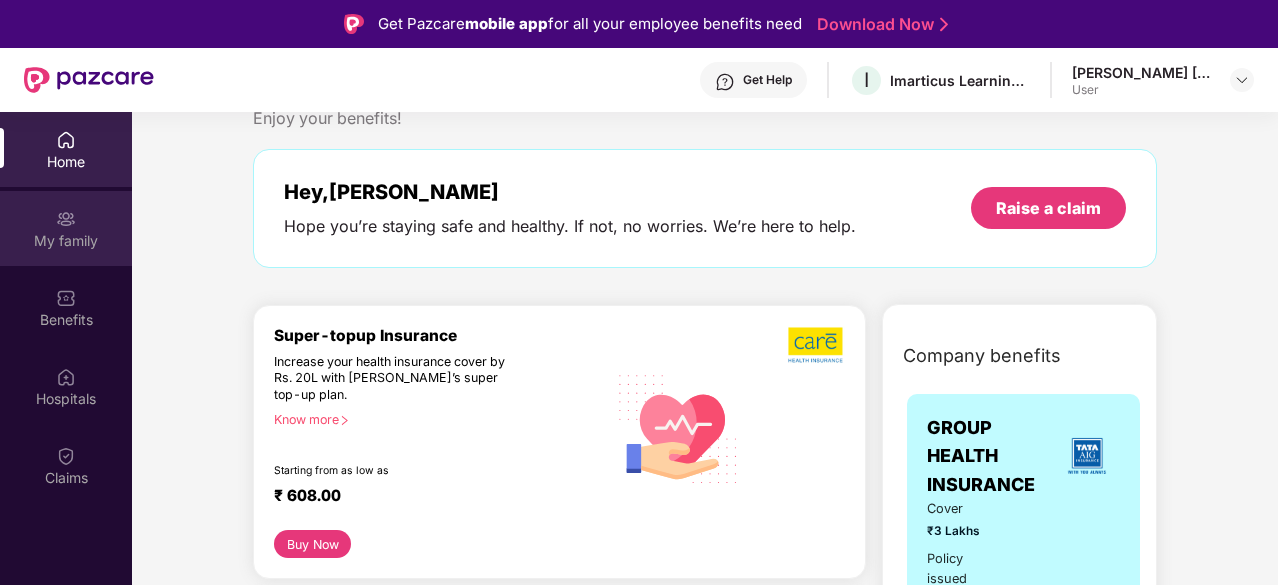 click on "My family" at bounding box center (66, 241) 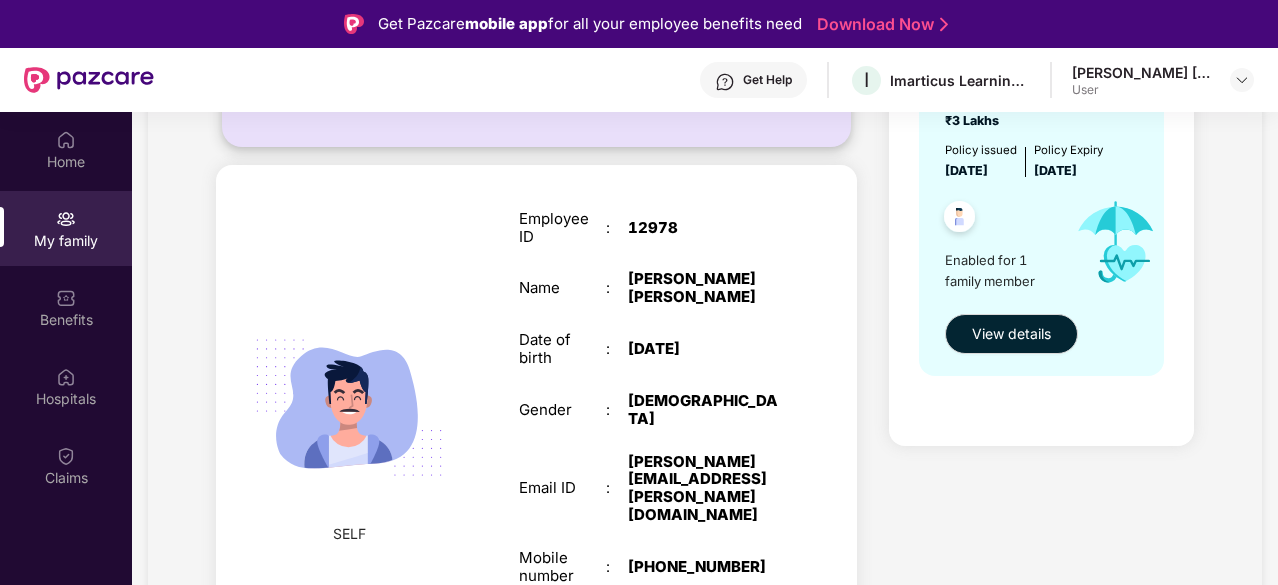 scroll, scrollTop: 284, scrollLeft: 0, axis: vertical 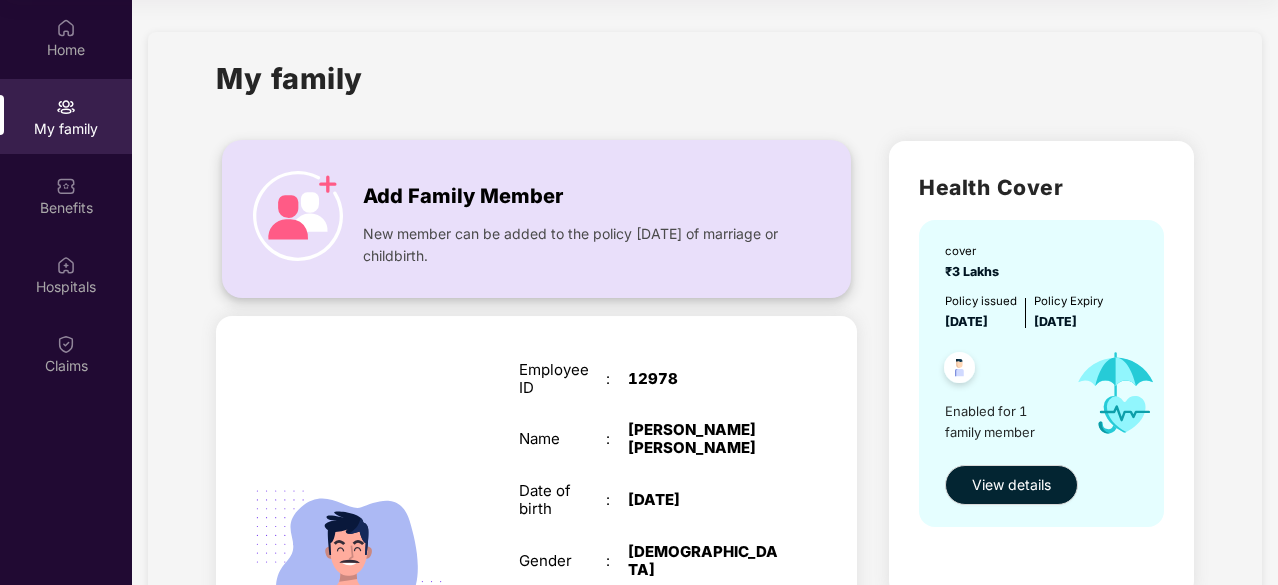 click on "Add Family Member" at bounding box center (463, 196) 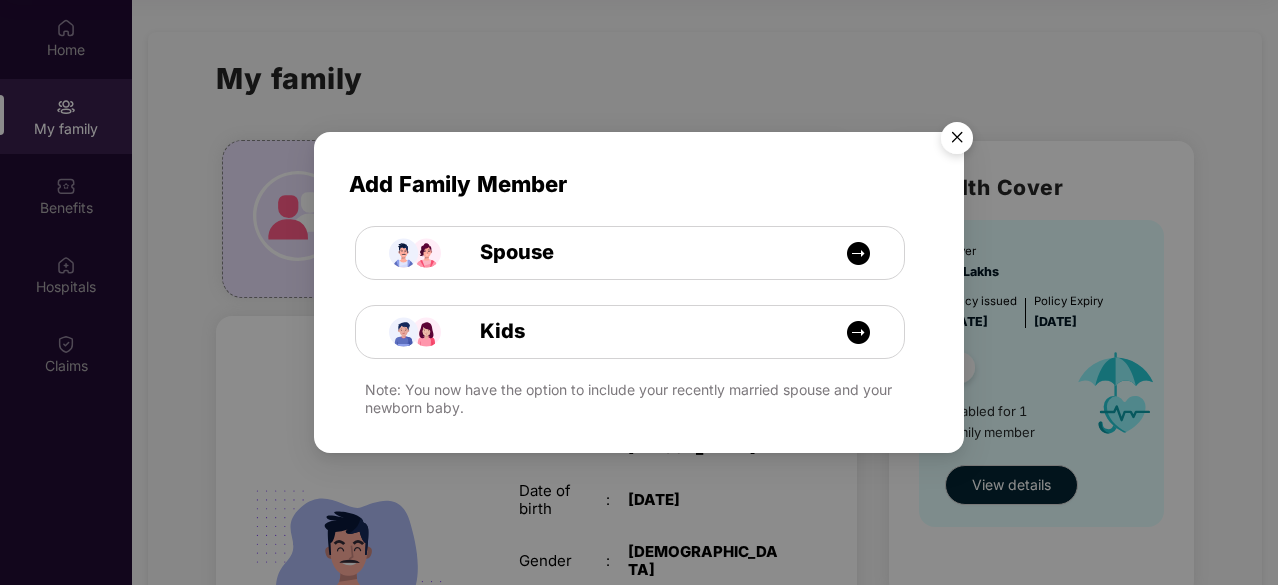 click at bounding box center (957, 141) 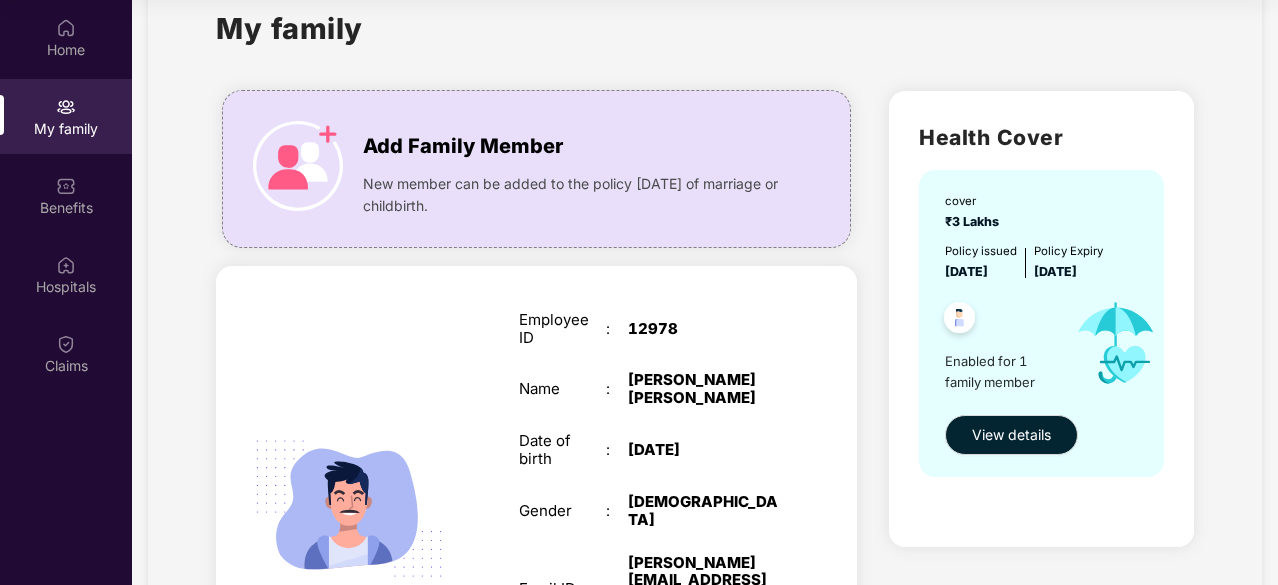 scroll, scrollTop: 52, scrollLeft: 0, axis: vertical 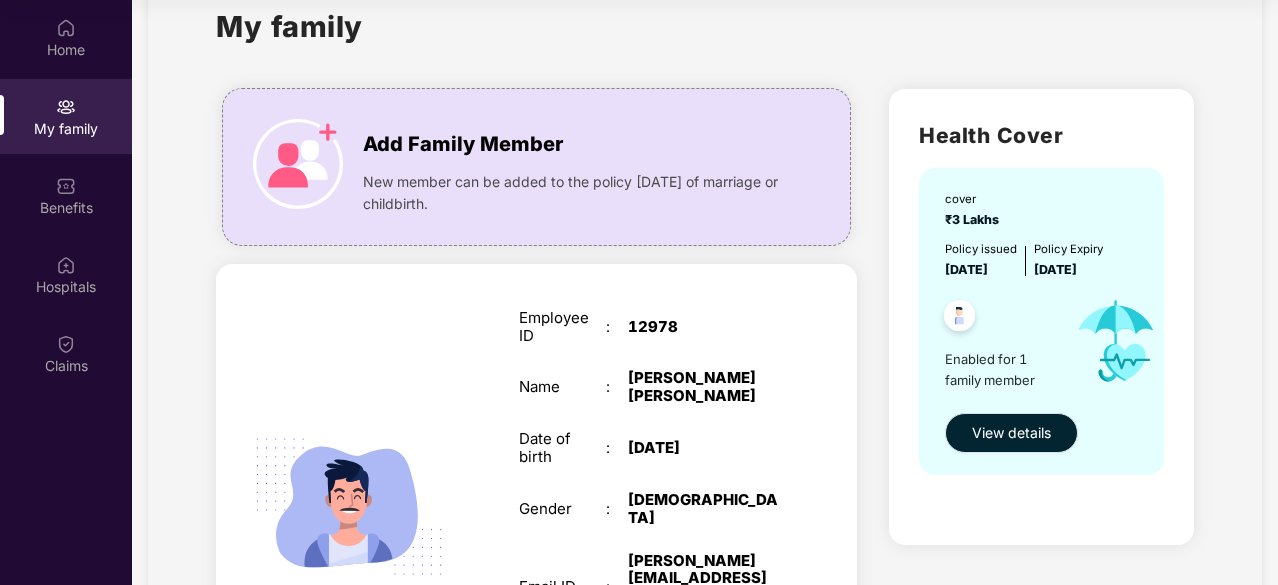 click on "View details" at bounding box center [1011, 433] 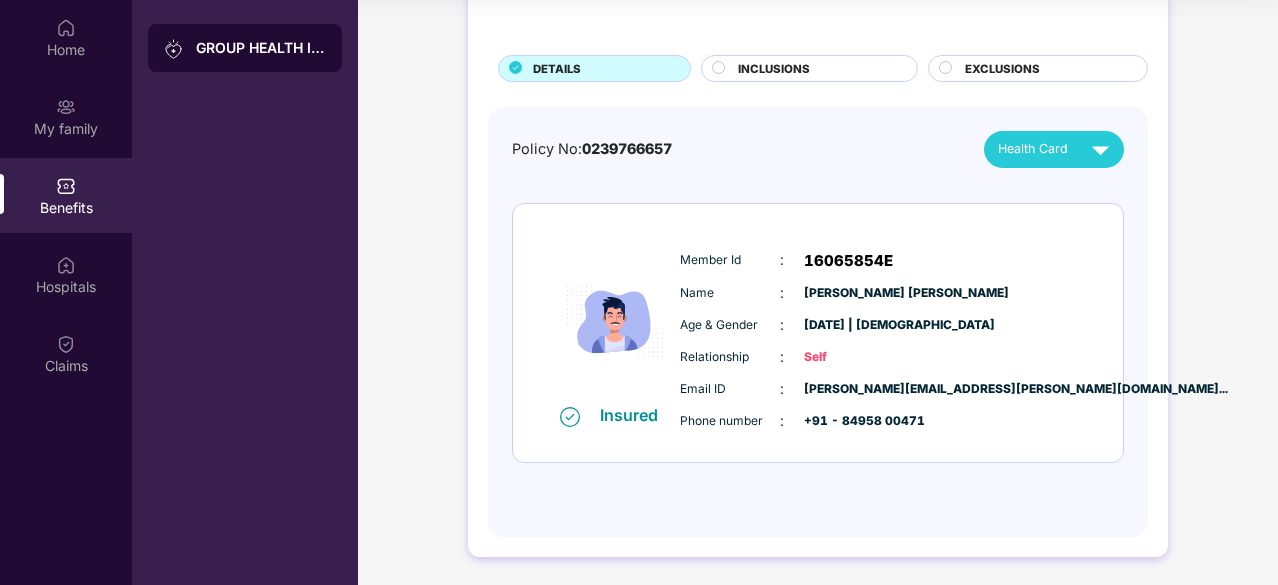 scroll, scrollTop: 88, scrollLeft: 0, axis: vertical 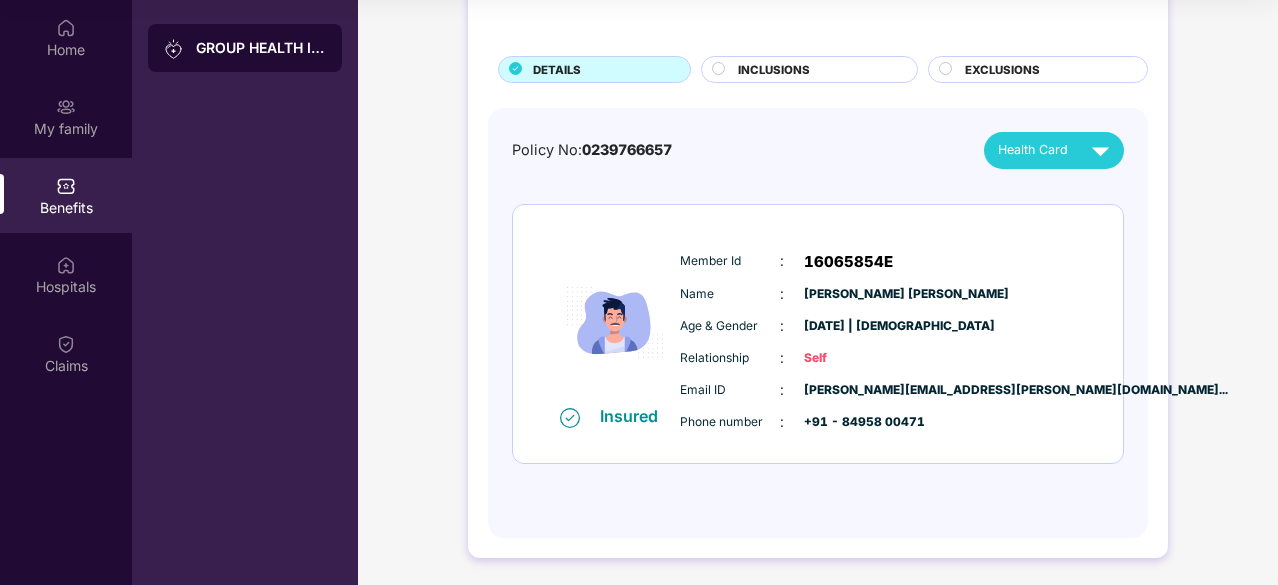 click 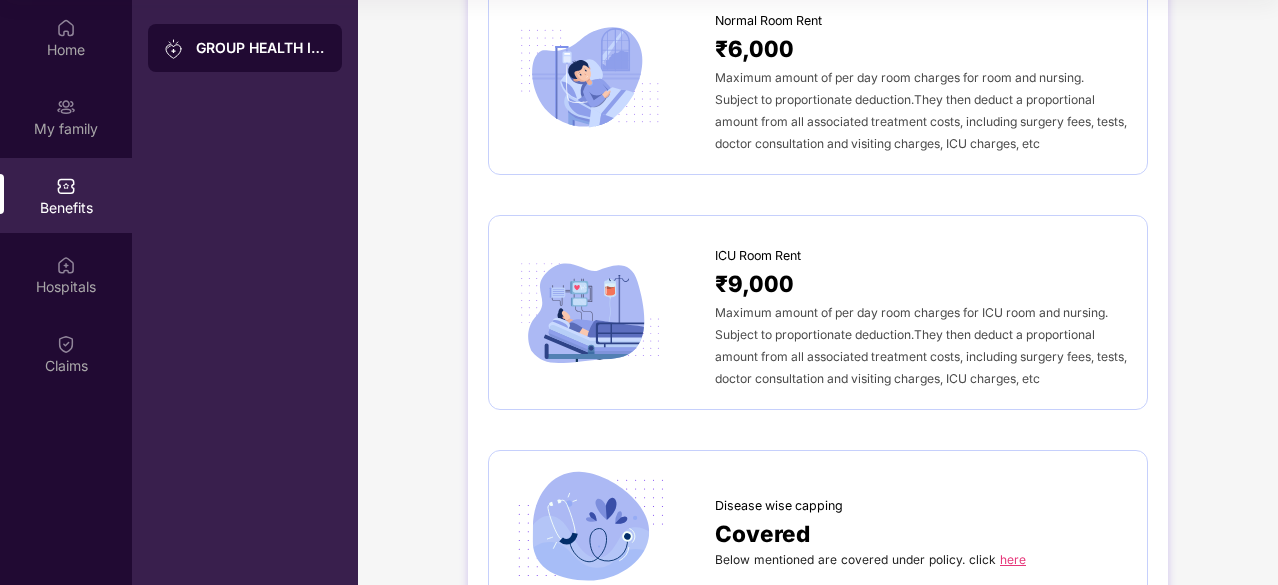 scroll, scrollTop: 554, scrollLeft: 0, axis: vertical 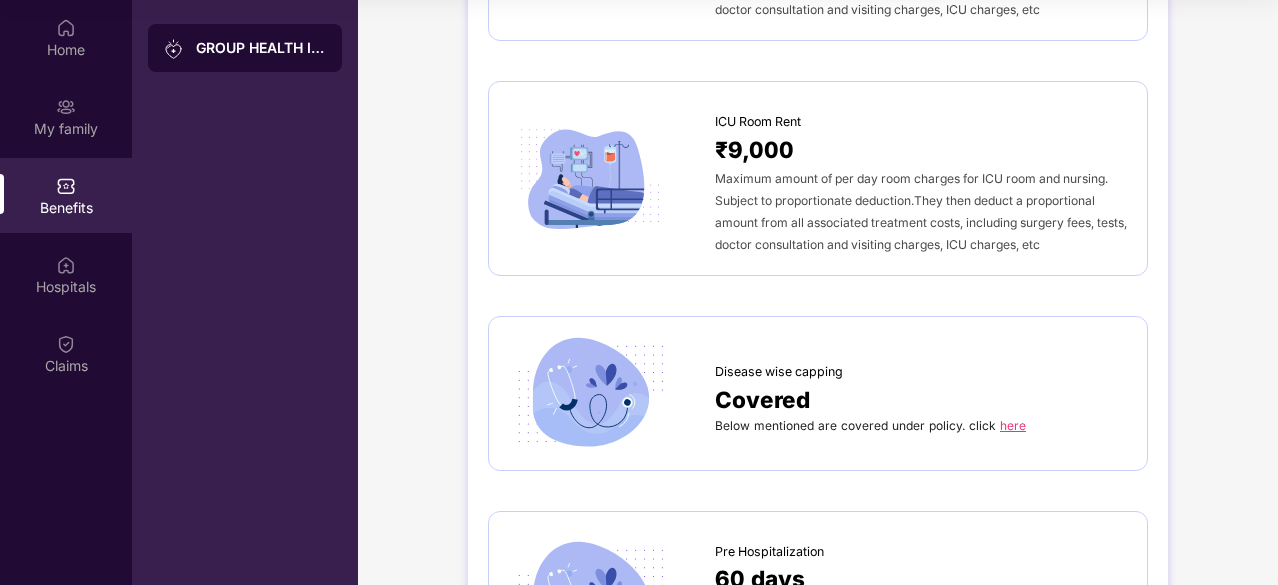 click on "here" at bounding box center [1013, 425] 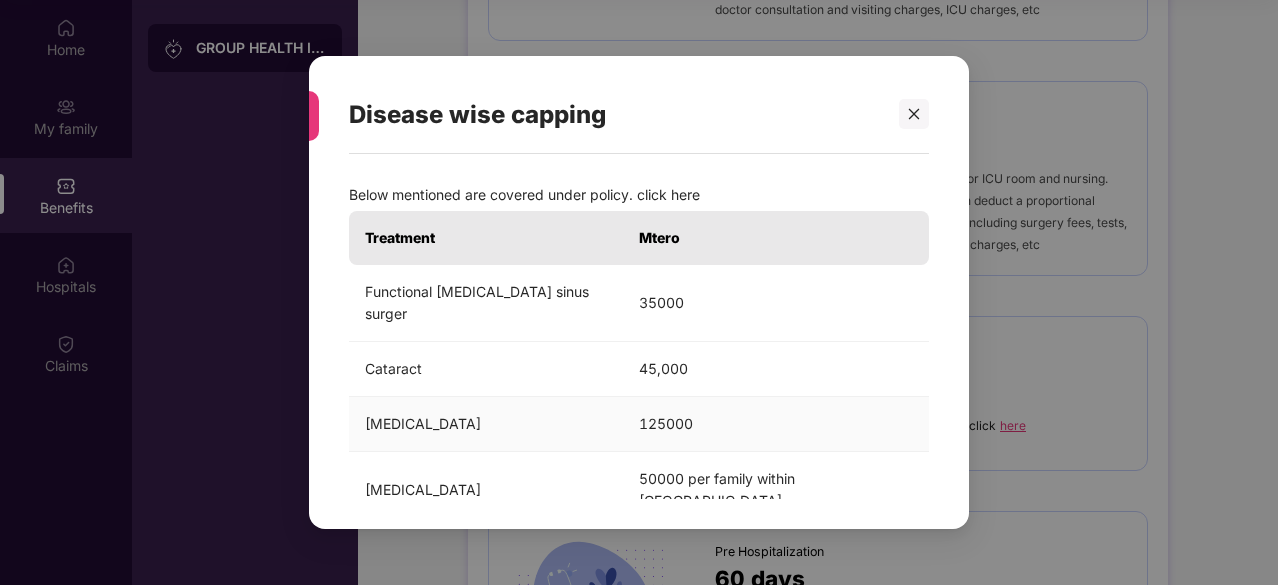 scroll, scrollTop: 4, scrollLeft: 0, axis: vertical 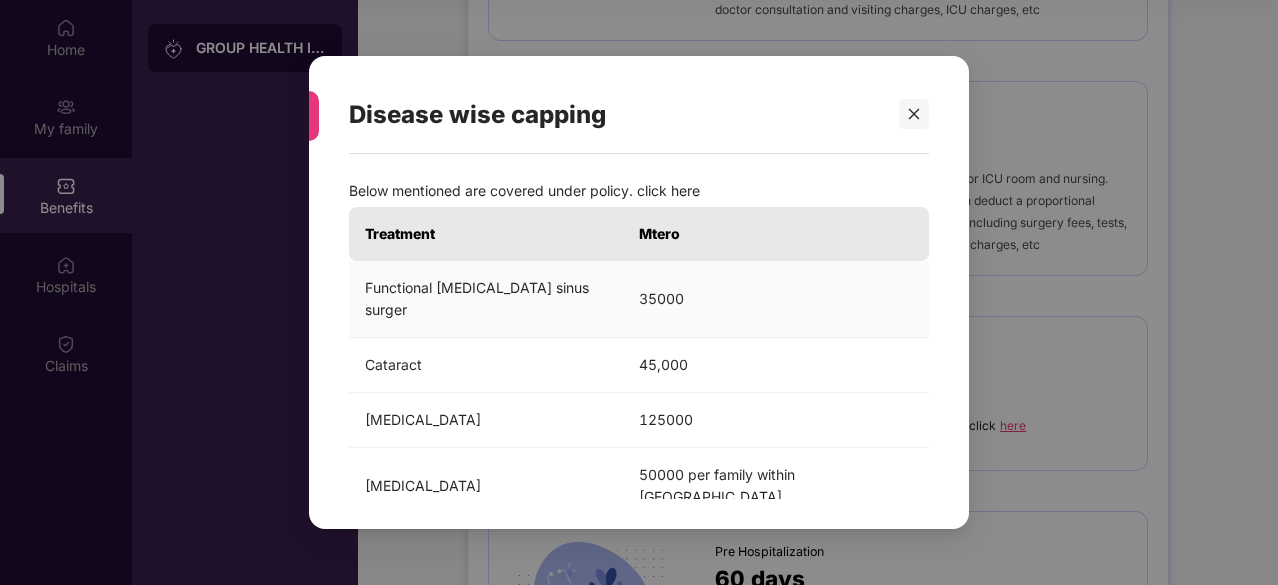 click on "Functional [MEDICAL_DATA] sinus surger" at bounding box center (486, 299) 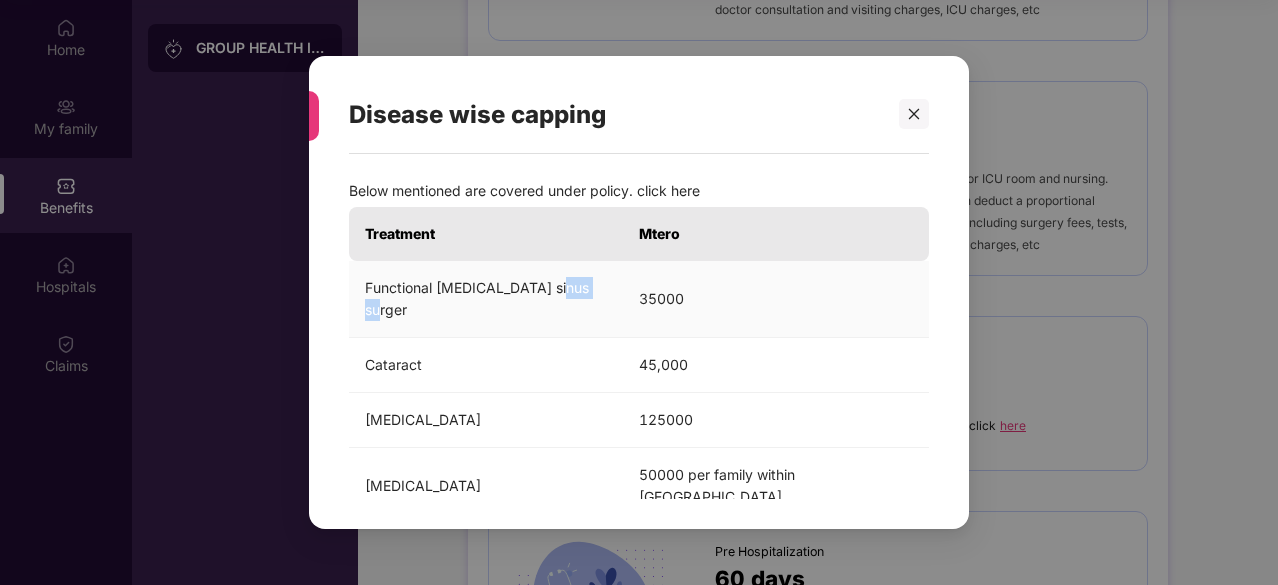 click on "Functional [MEDICAL_DATA] sinus surger" at bounding box center [486, 299] 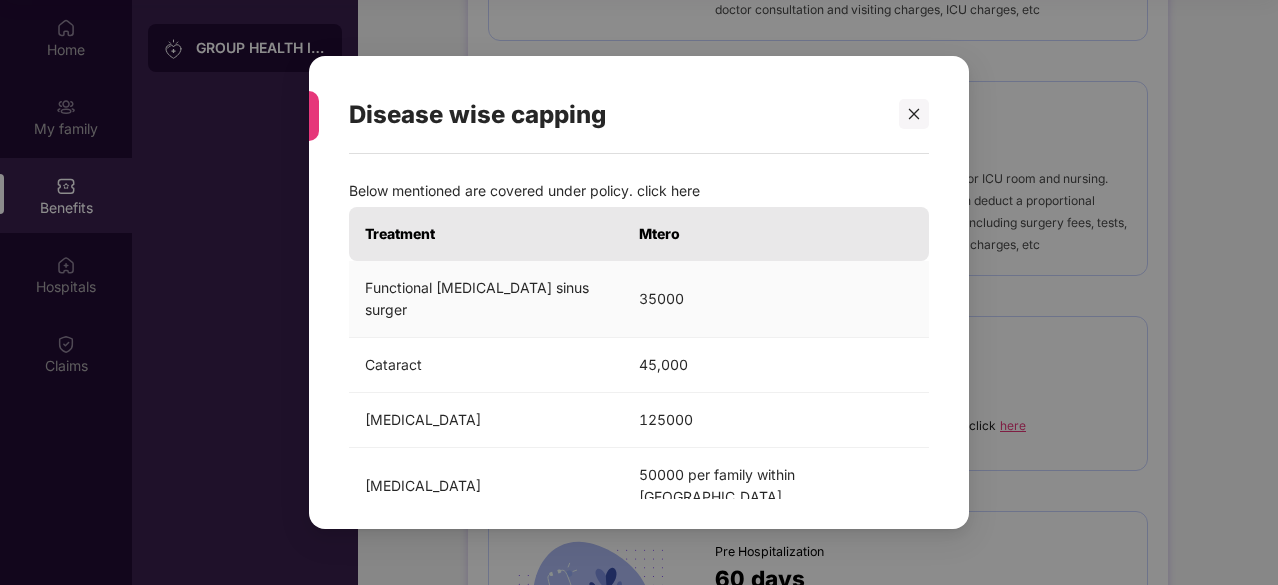 click on "35000" at bounding box center [776, 299] 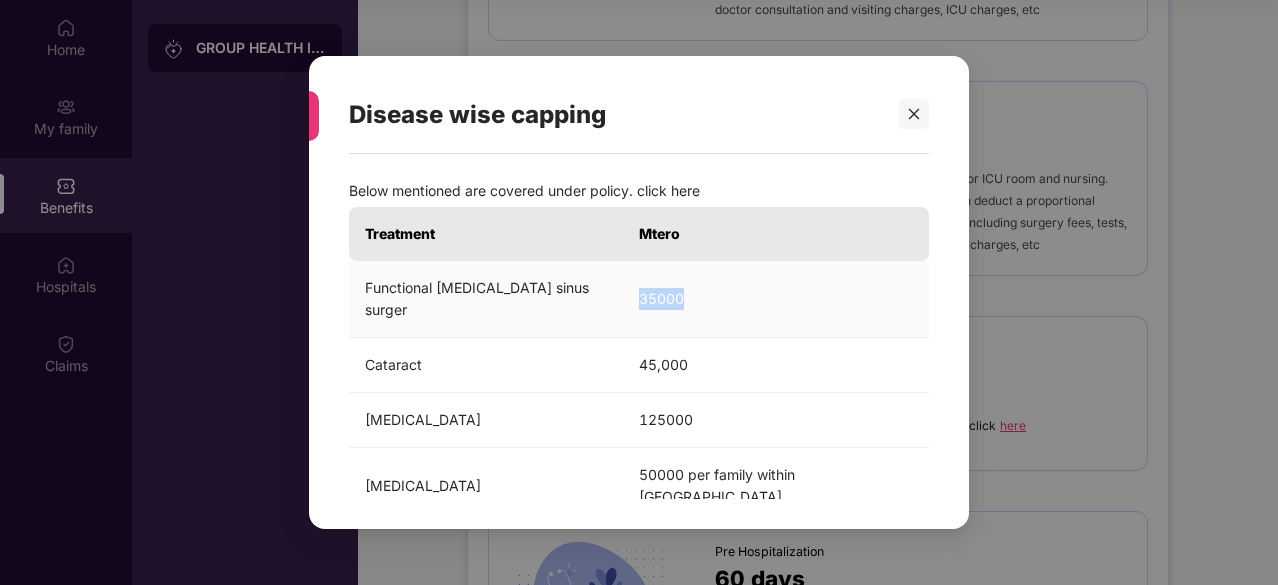 click on "35000" at bounding box center [776, 299] 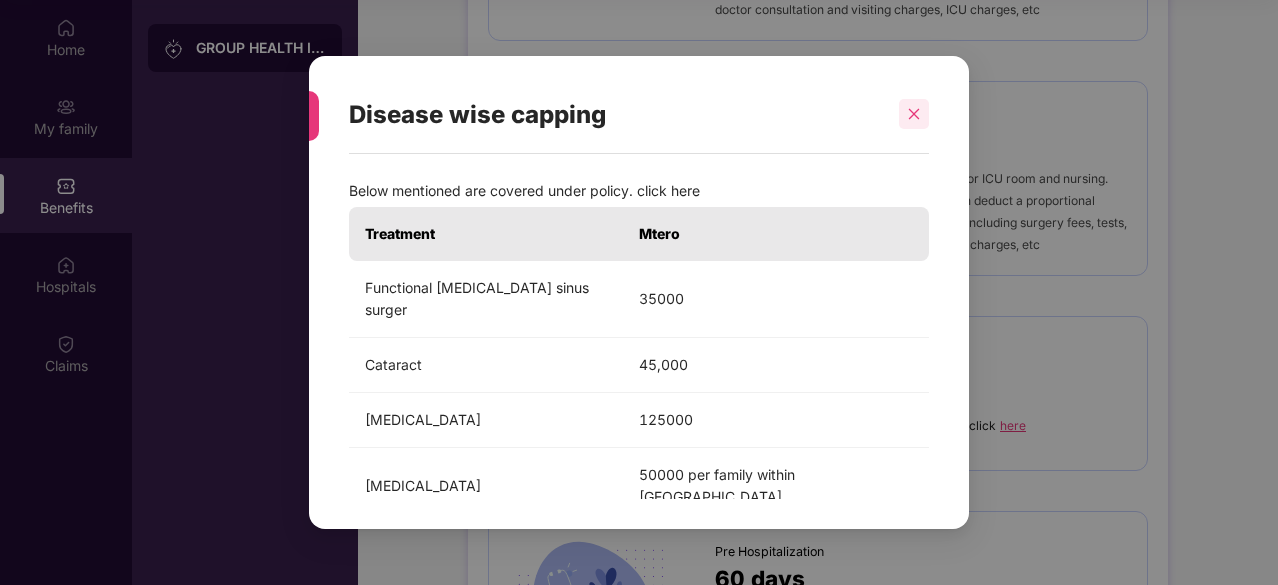 click 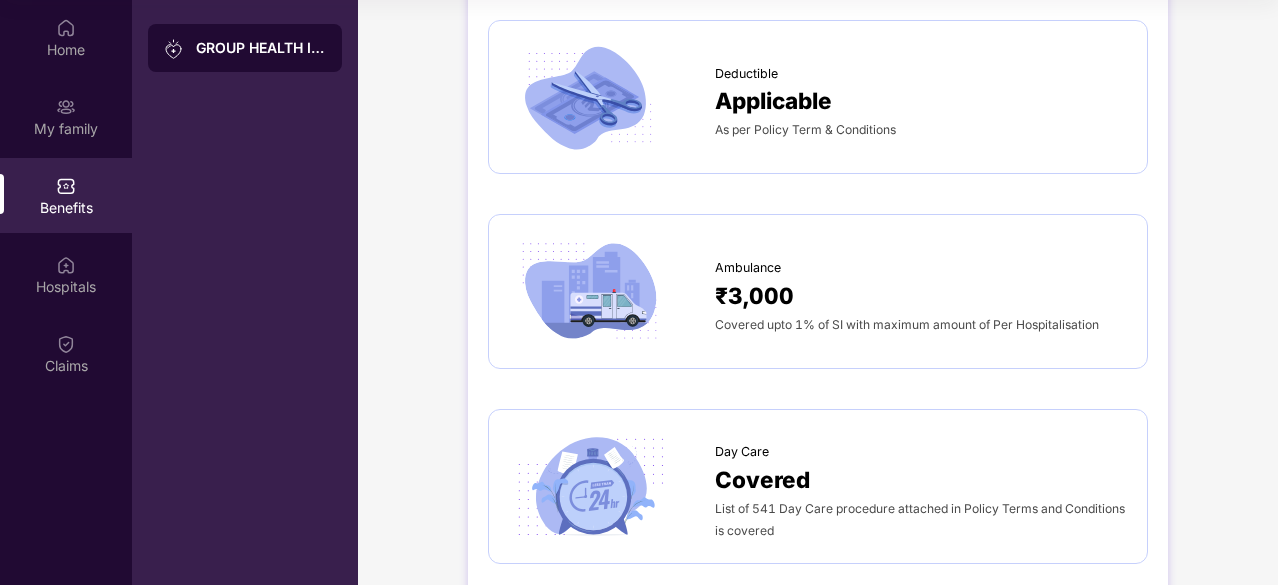 scroll, scrollTop: 1472, scrollLeft: 0, axis: vertical 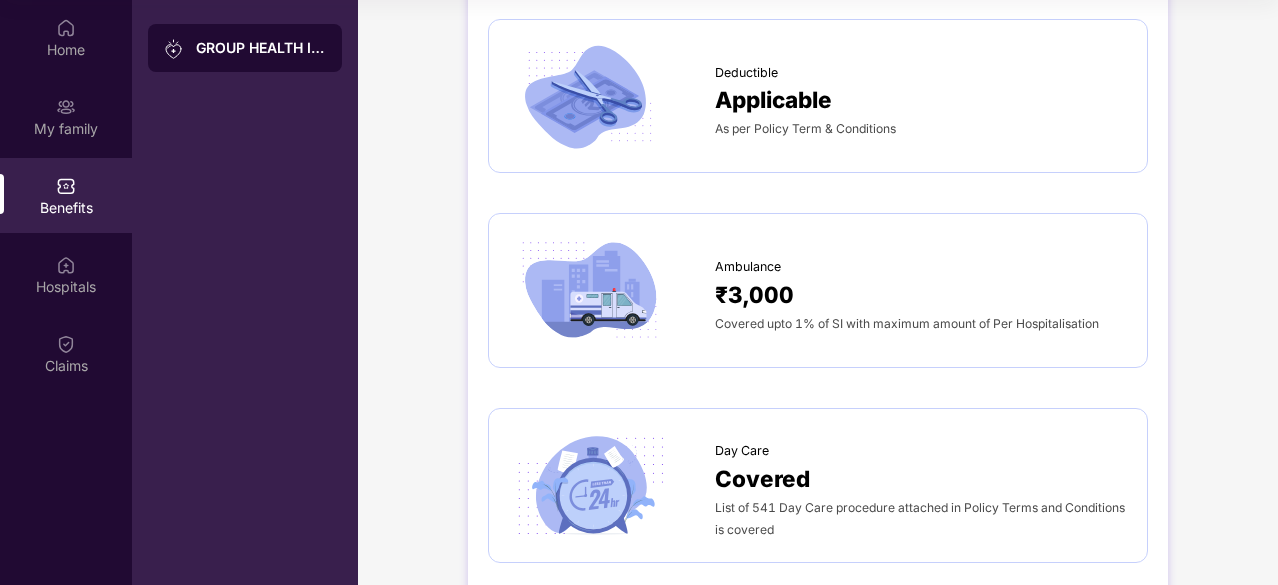 click on "₹3,000" at bounding box center (754, 294) 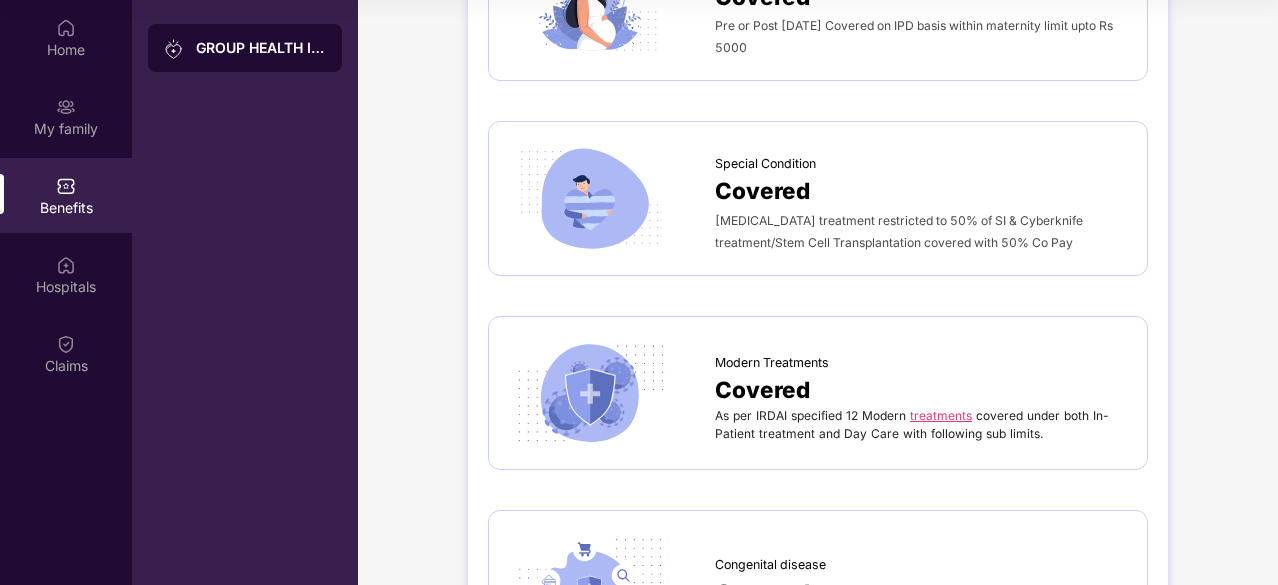 scroll, scrollTop: 2884, scrollLeft: 0, axis: vertical 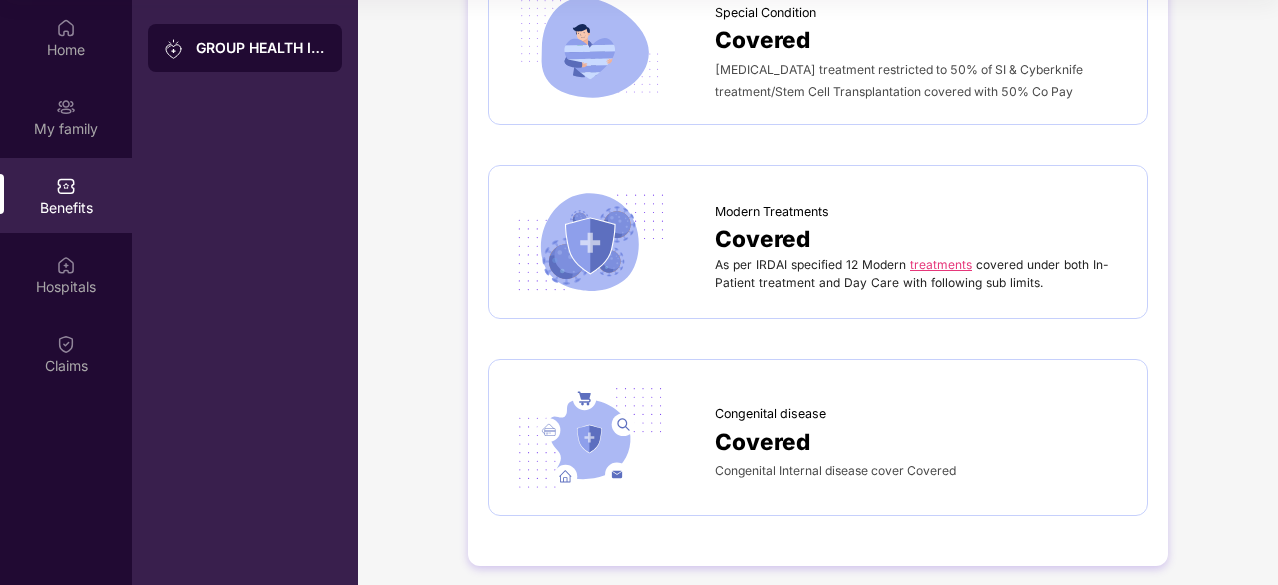 click on "treatments" at bounding box center (941, 264) 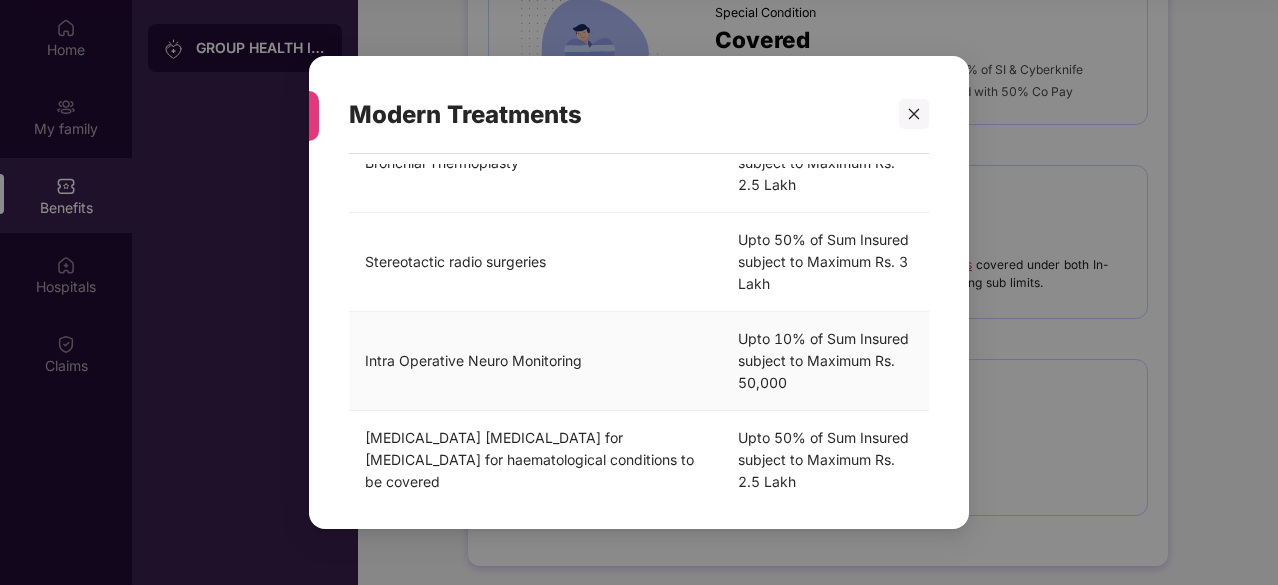 scroll, scrollTop: 992, scrollLeft: 0, axis: vertical 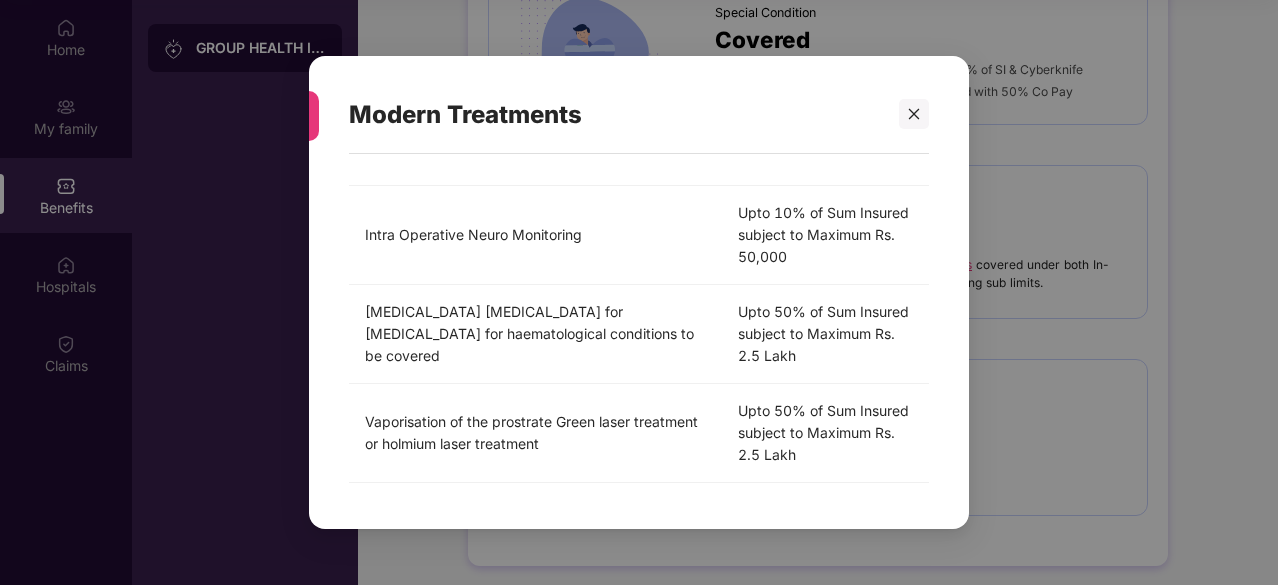 click on "Modern Treatments As per IRDAI specified 12 Modern treatments covered under both In-Patient treatment and Day Care with following sub limits. Limit on Treatment/Illness/Surgery Limit [MEDICAL_DATA] and HIFU Upto 20% of Sum Insured subject to Maximum Rs. 2 Lakh [MEDICAL_DATA] Upto 20% of Sum Insured subject to Maximum Rs. 2 Lakh [MEDICAL_DATA] Upto 50% of Sum Insured subject to Maximum Rs. 5 Lakh Oral Chemotherapy Upto 10% of Sum Insured subject to Maximum Rs. 1 Lakh [MEDICAL_DATA]- [MEDICAL_DATA] to be given as injection Upto 25% of Sum Insured subject to Maximum Rs 2 Lakh Intravitreal Injections Upto 10% of Sum Insured subject to Maximum Rs.75,000 Robotic Surgeries Upto 50% of Sum Insured subject to Maximum Rs. 5 Lakh Bronchial Thermoplasty Upto 50% of Sum Insured subject to Maximum Rs. 2.5 Lakh Stereotactic radio surgeries Upto 50% of Sum Insured subject to Maximum Rs. 3 Lakh Intra Operative Neuro Monitoring Upto 10% of Sum Insured subject to Maximum Rs. 50,000" at bounding box center [639, 292] 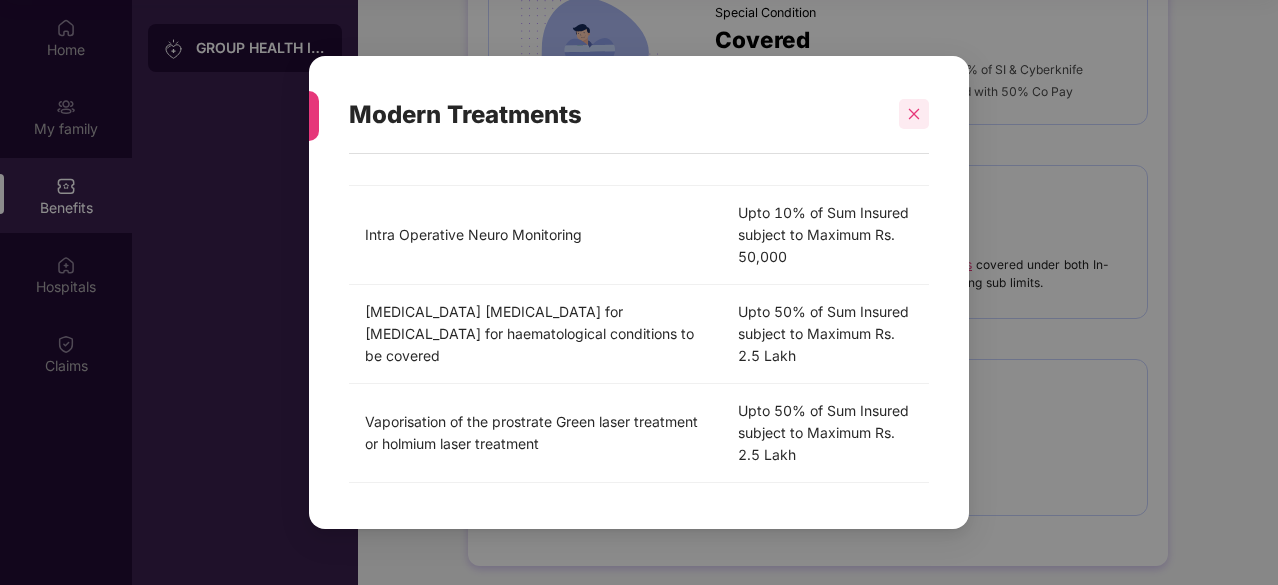 click at bounding box center [914, 114] 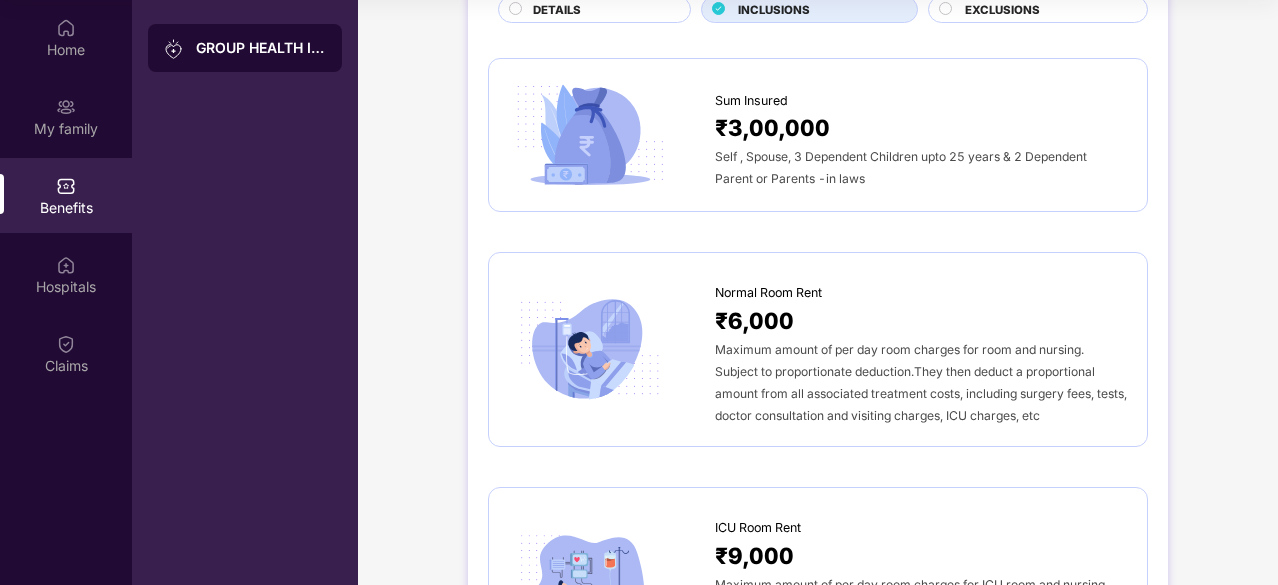 scroll, scrollTop: 146, scrollLeft: 0, axis: vertical 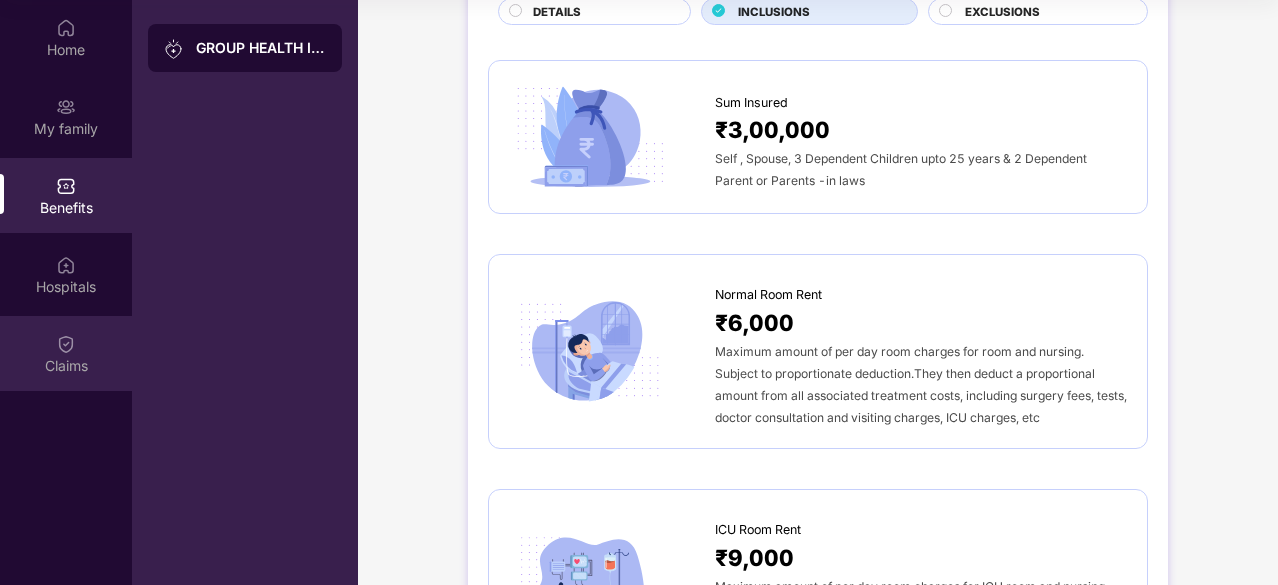 click at bounding box center [66, 344] 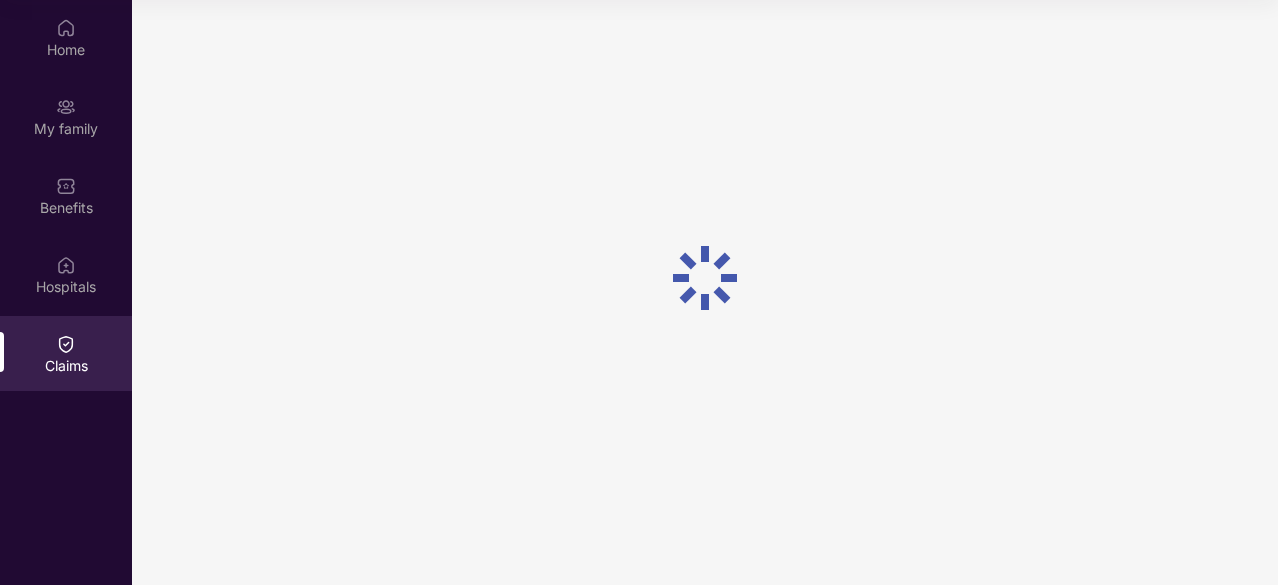 scroll, scrollTop: 0, scrollLeft: 0, axis: both 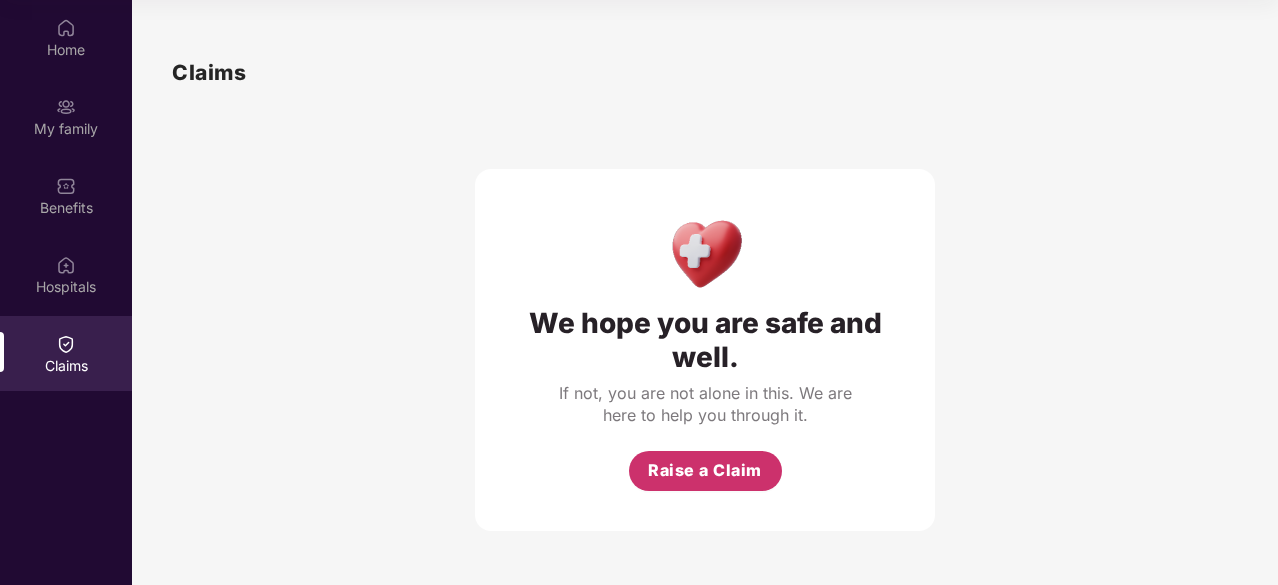 click on "Raise a Claim" at bounding box center [705, 471] 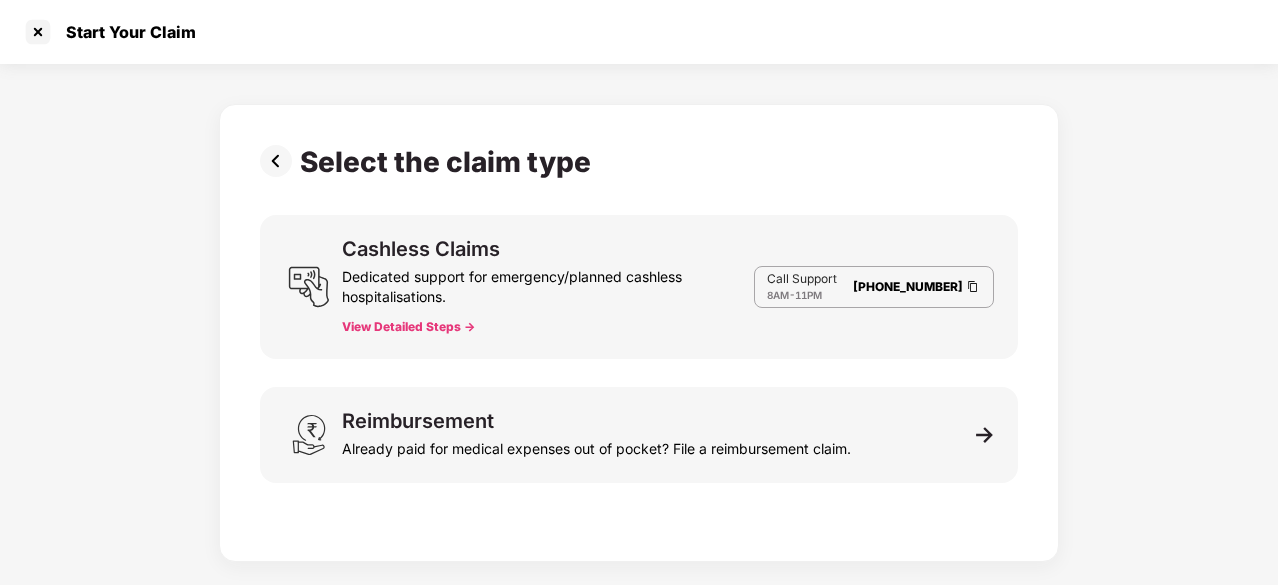 scroll, scrollTop: 48, scrollLeft: 0, axis: vertical 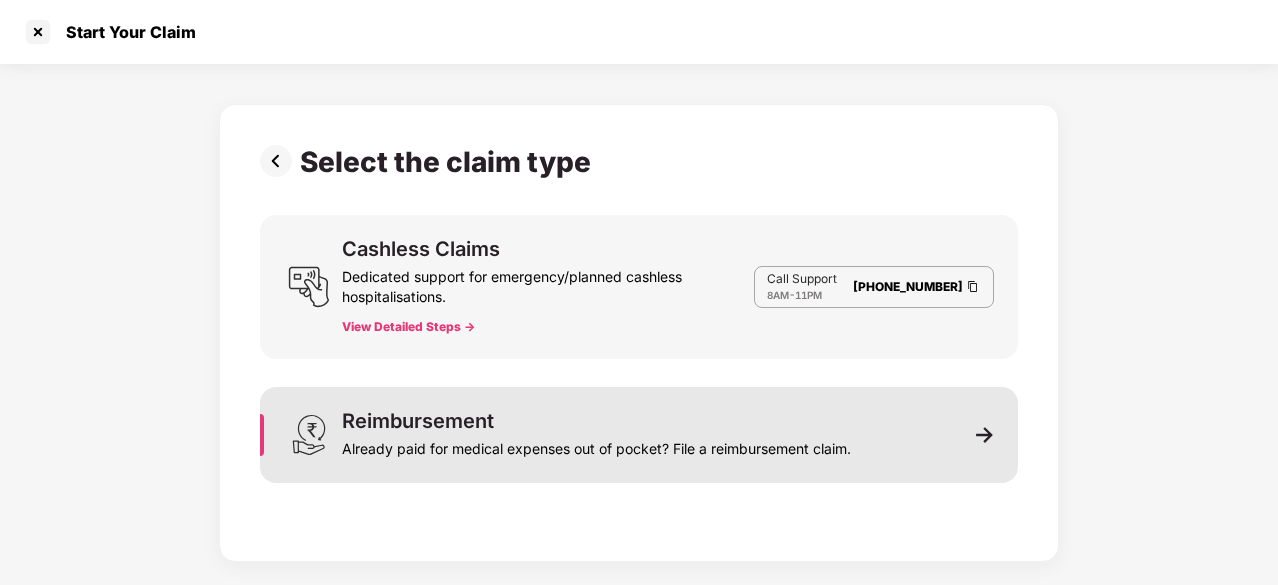click on "Already paid for medical expenses out of pocket? File a reimbursement claim." at bounding box center (596, 445) 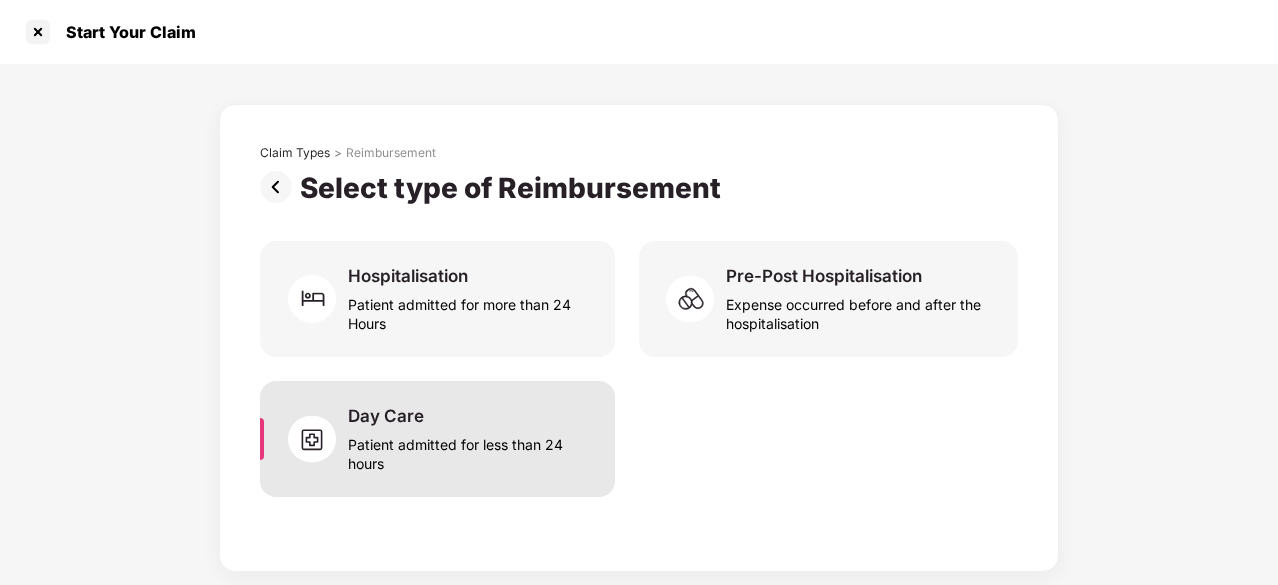 click on "Patient admitted for less than 24 hours" at bounding box center [469, 450] 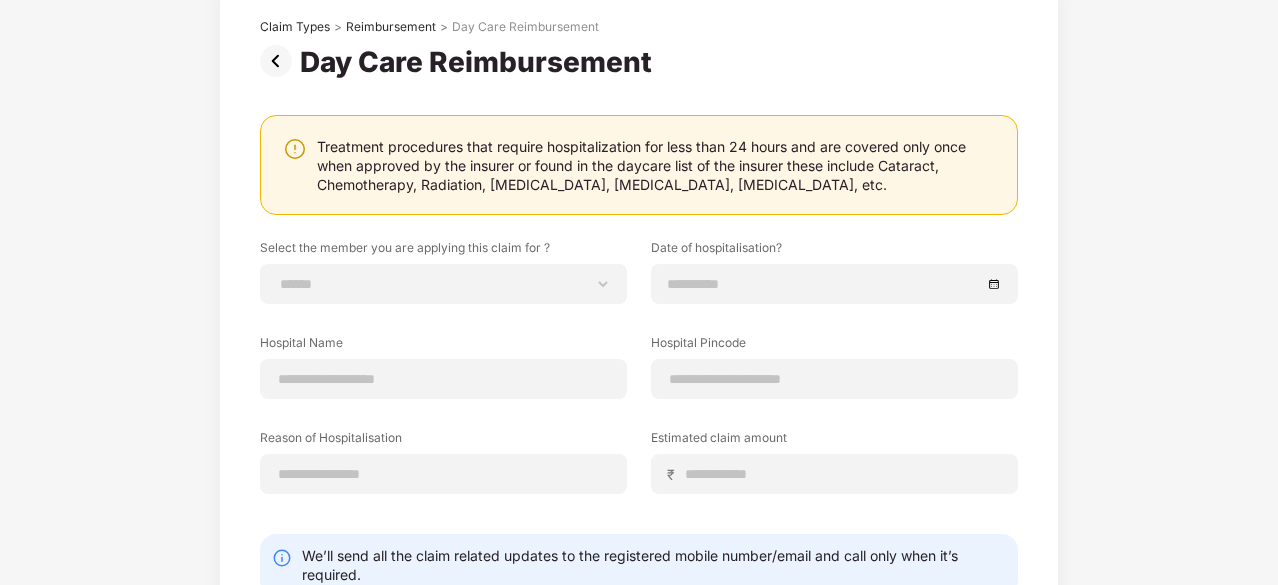 scroll, scrollTop: 58, scrollLeft: 0, axis: vertical 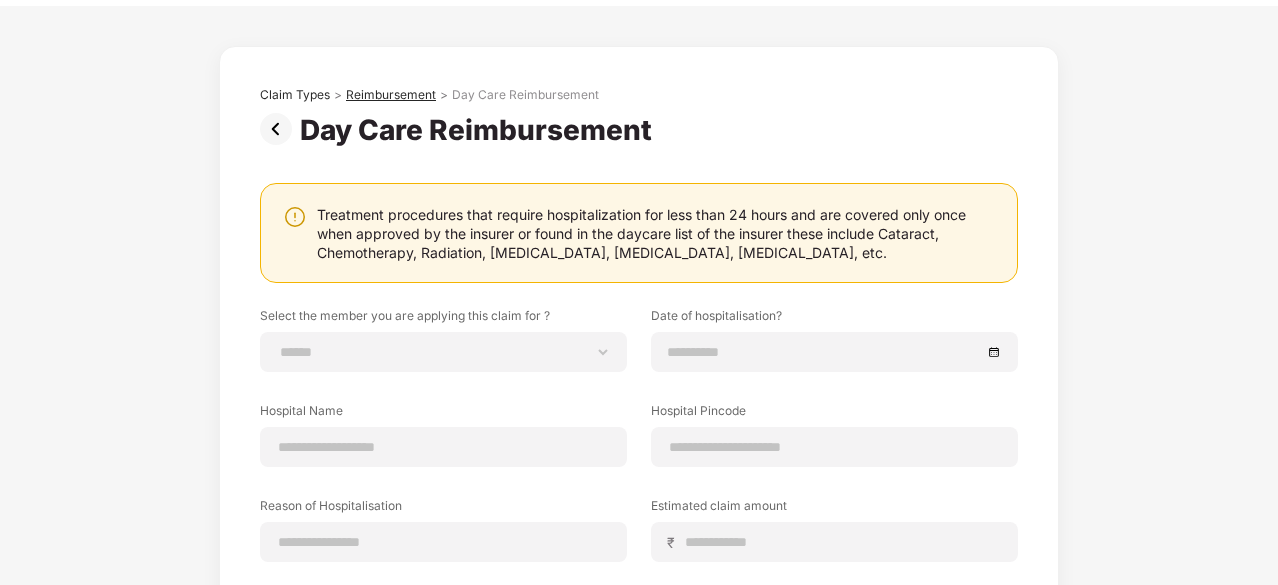 click on "Reimbursement" at bounding box center [391, 95] 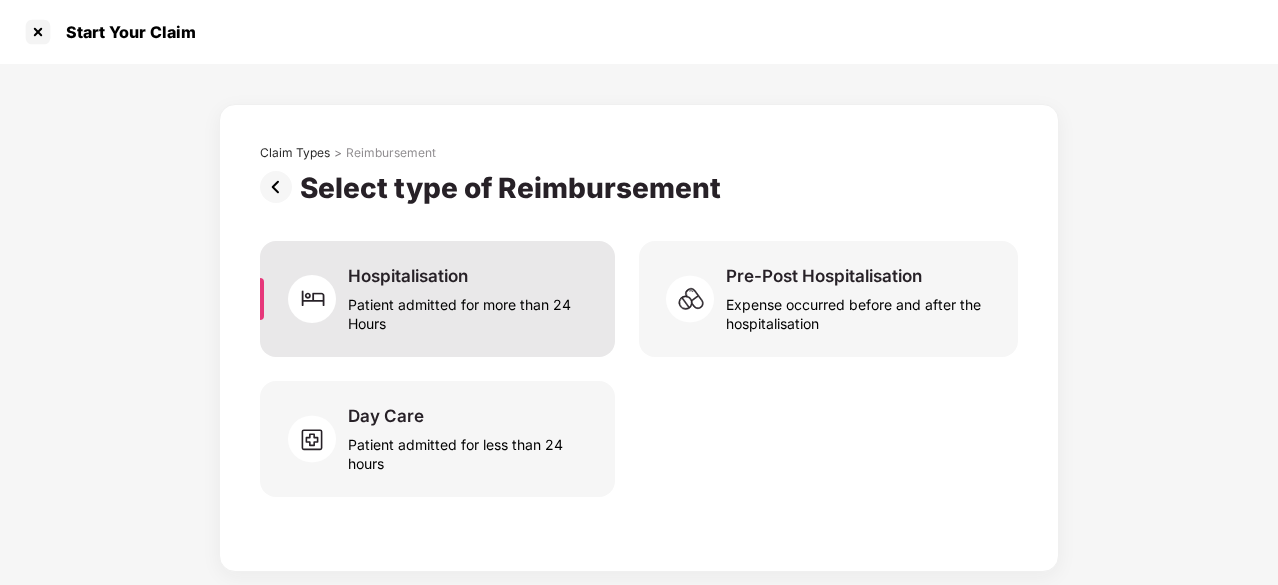click on "Patient admitted for more than 24 Hours" at bounding box center (469, 310) 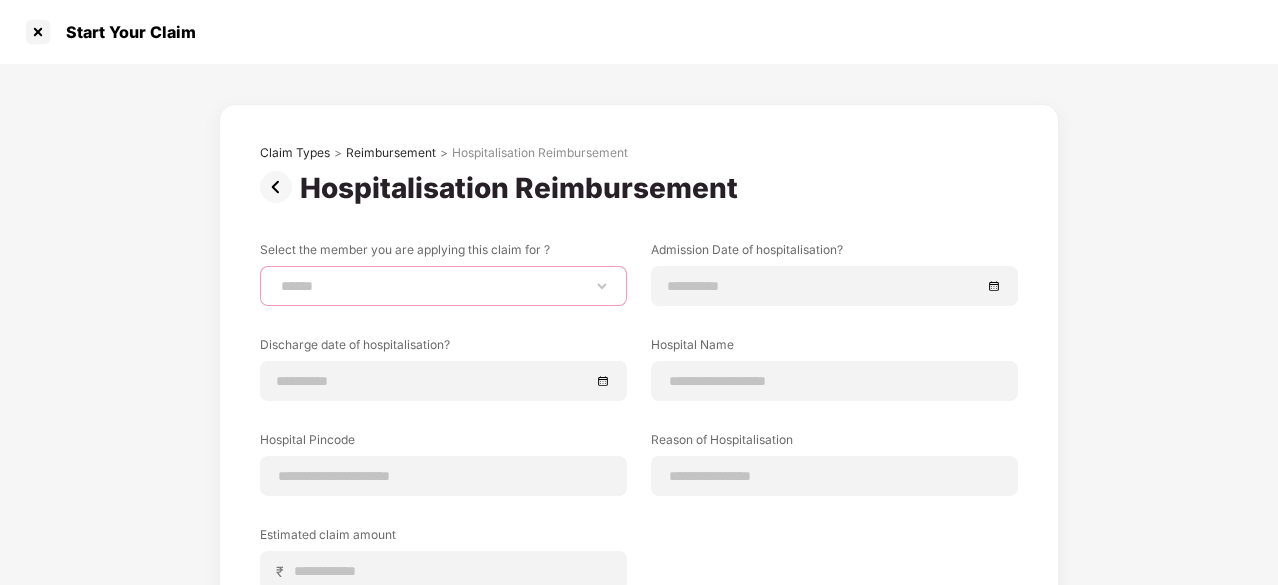 click on "**********" at bounding box center [443, 286] 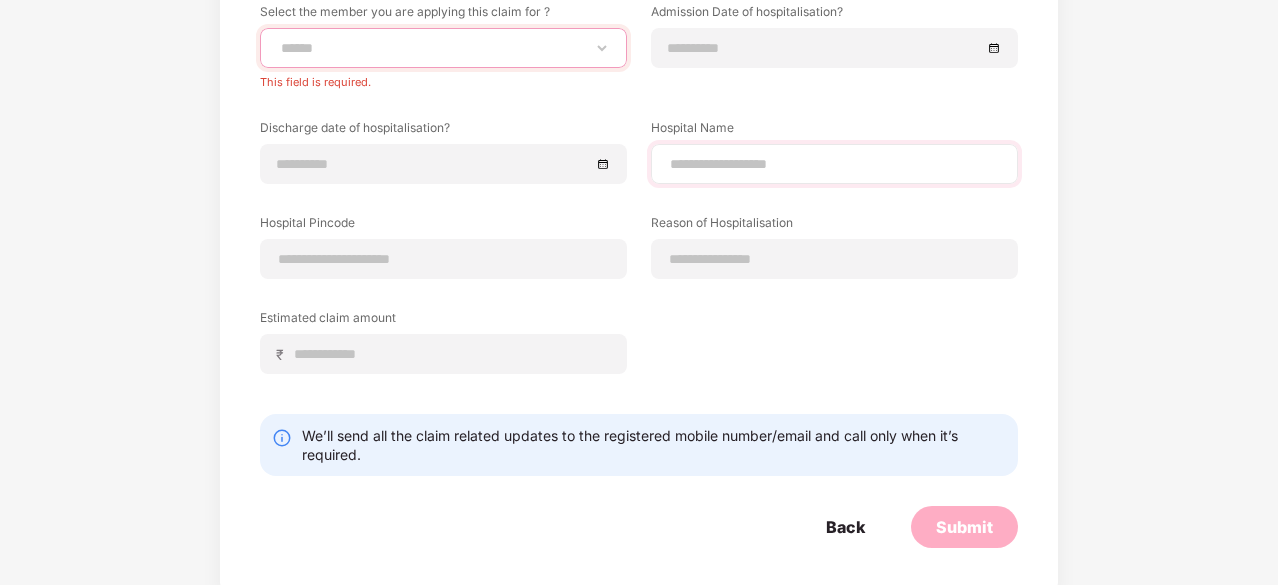 scroll, scrollTop: 251, scrollLeft: 0, axis: vertical 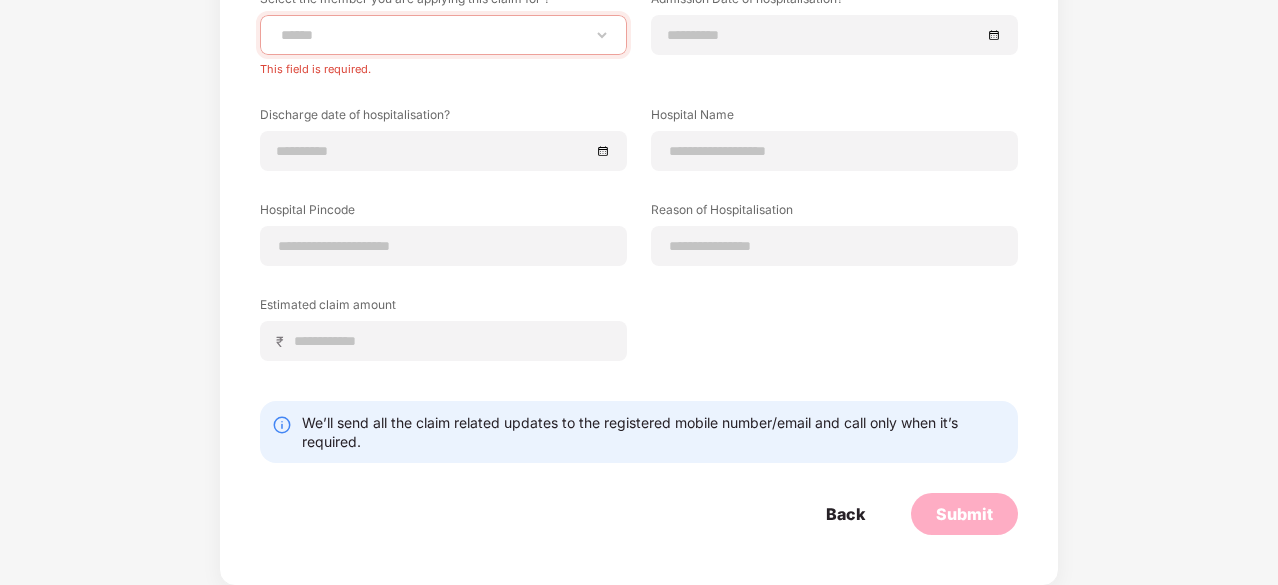 click at bounding box center (282, 425) 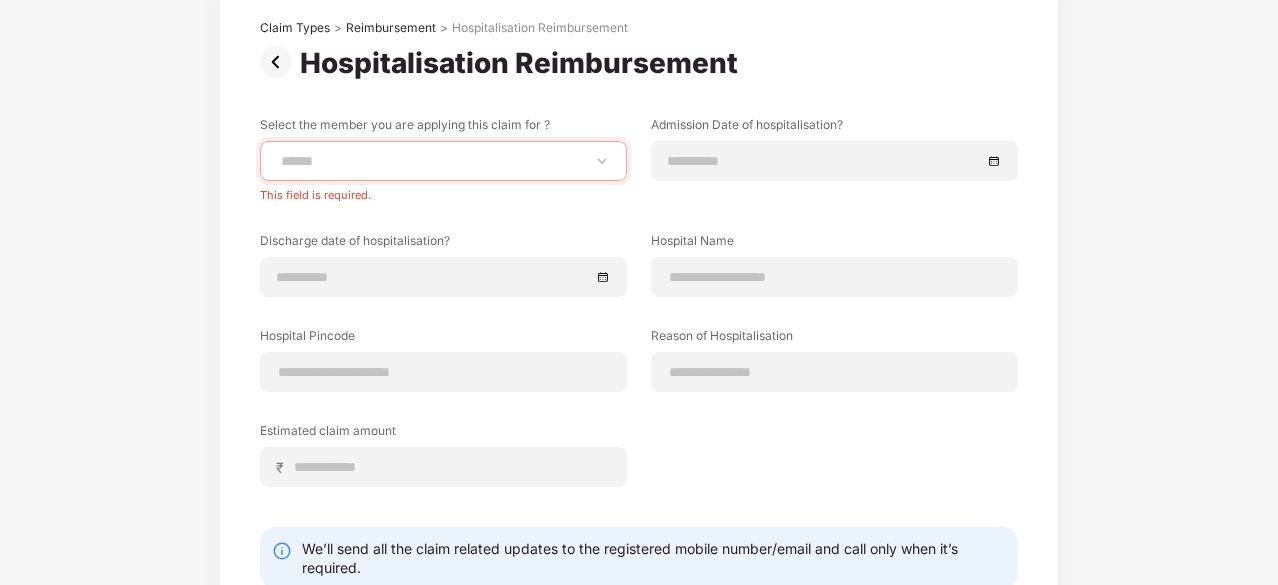 scroll, scrollTop: 0, scrollLeft: 0, axis: both 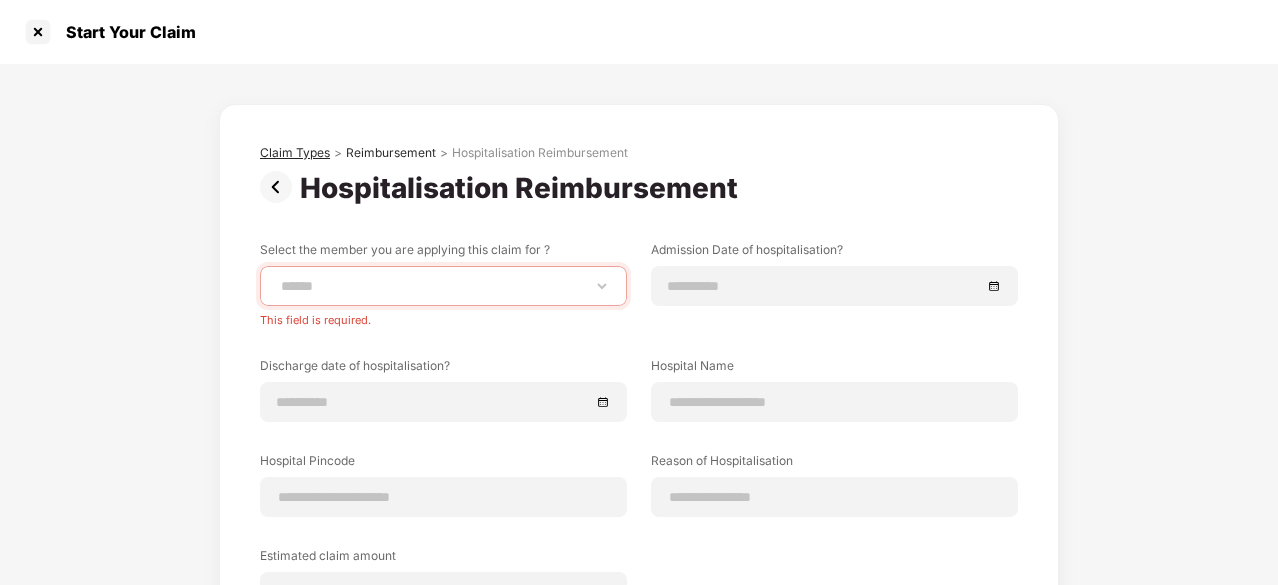 click on "Claim Types" at bounding box center (295, 153) 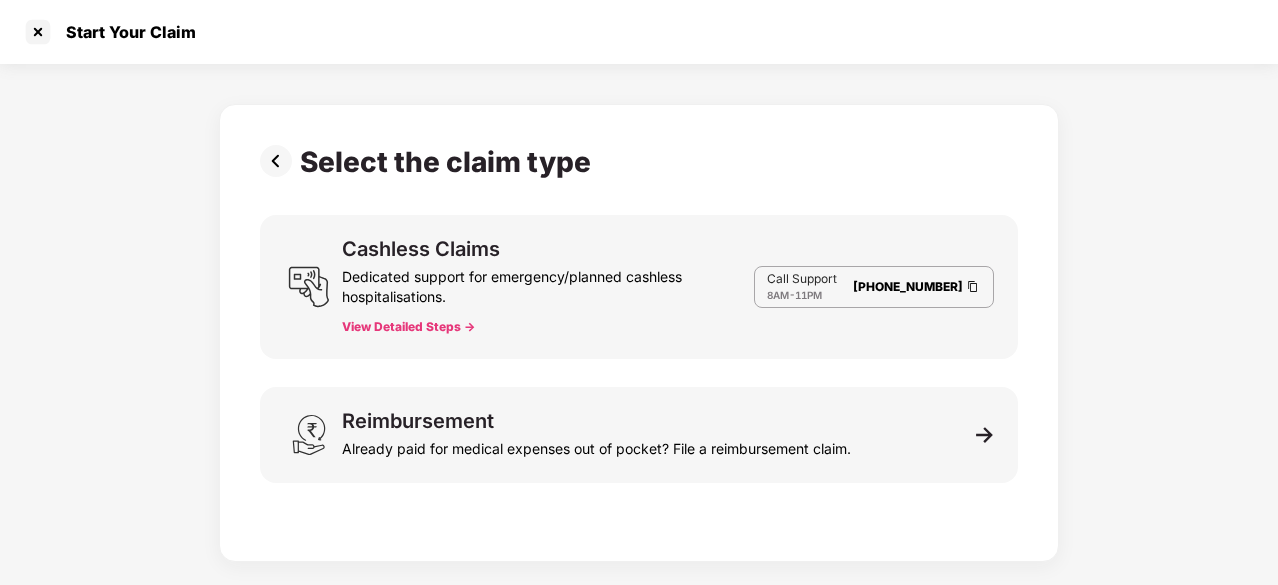 click on "View Detailed Steps ->" at bounding box center [408, 327] 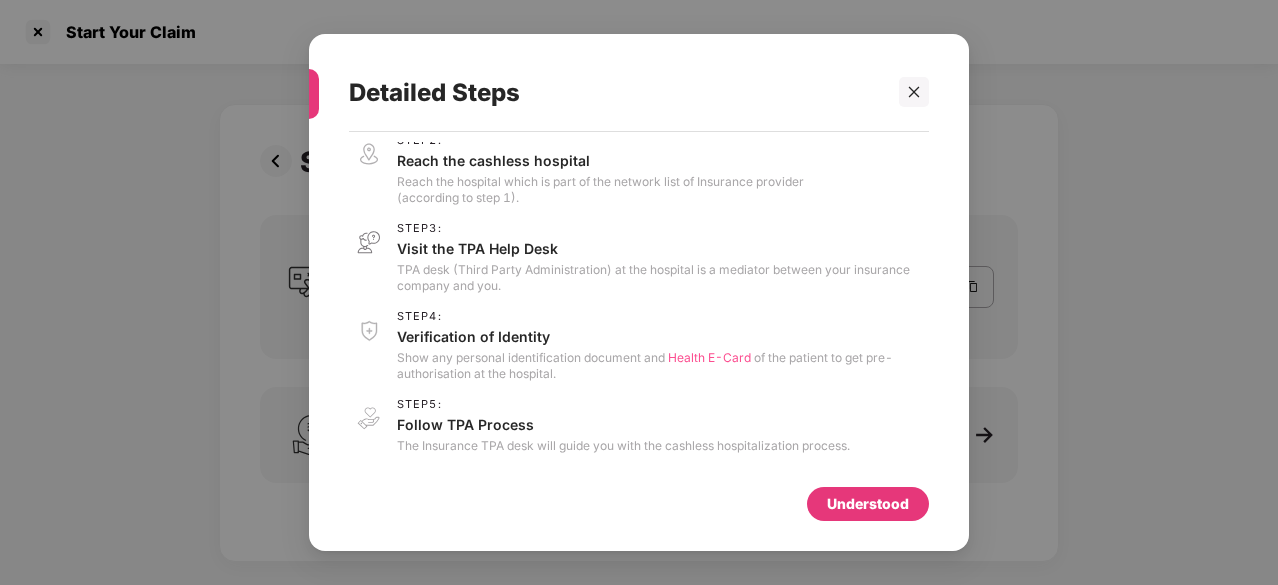 scroll, scrollTop: 90, scrollLeft: 0, axis: vertical 